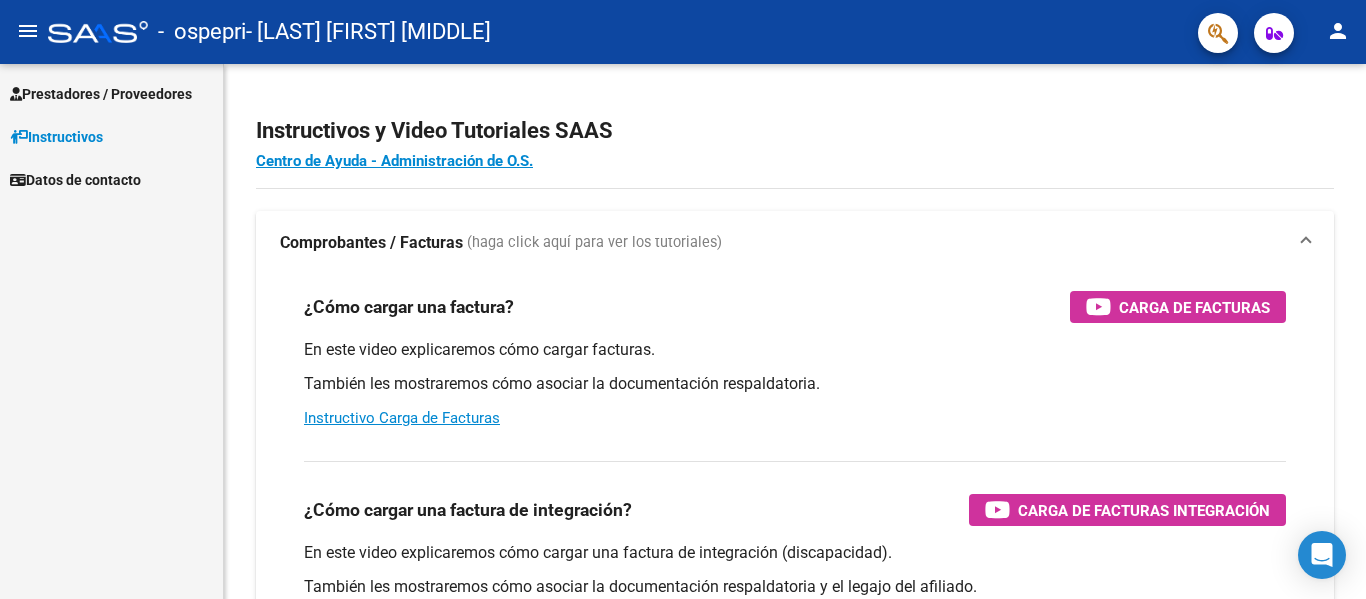 scroll, scrollTop: 0, scrollLeft: 0, axis: both 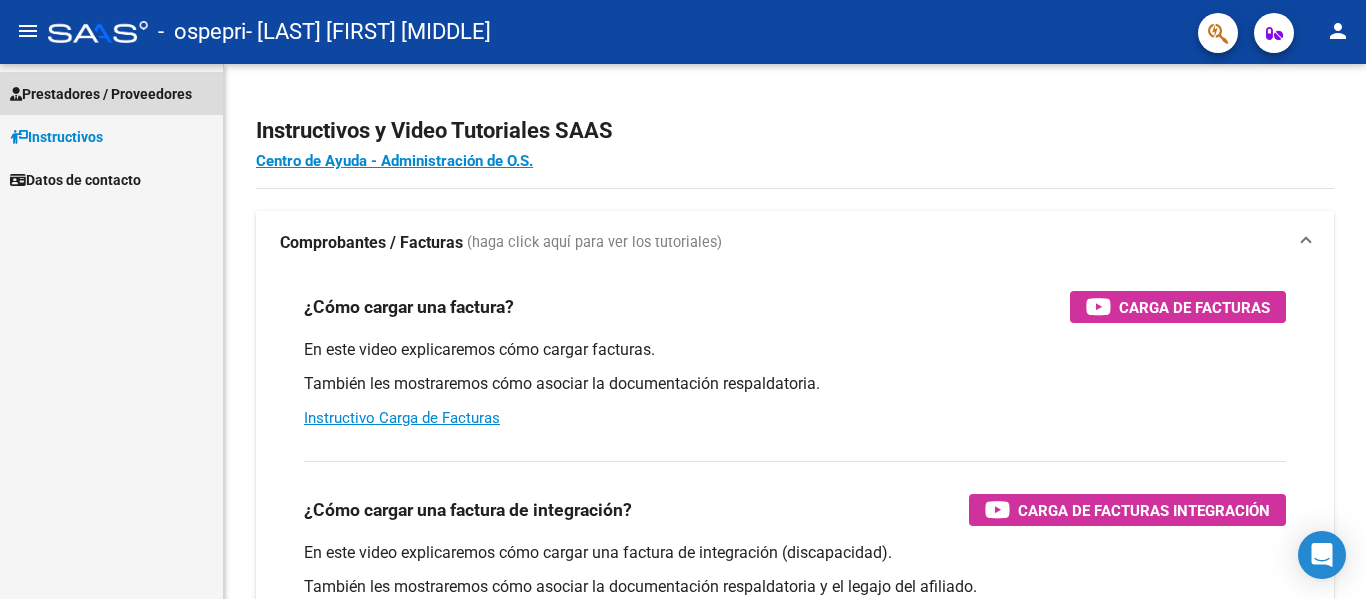 click on "Prestadores / Proveedores" at bounding box center [101, 94] 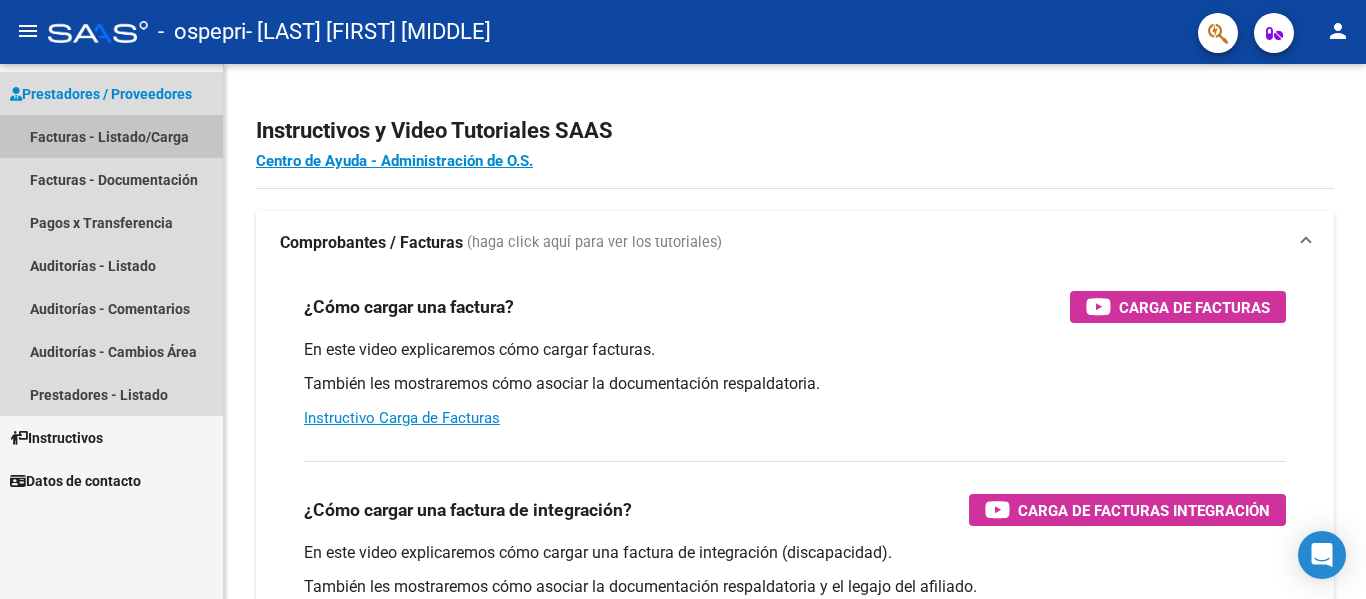click on "Facturas - Listado/Carga" at bounding box center (111, 136) 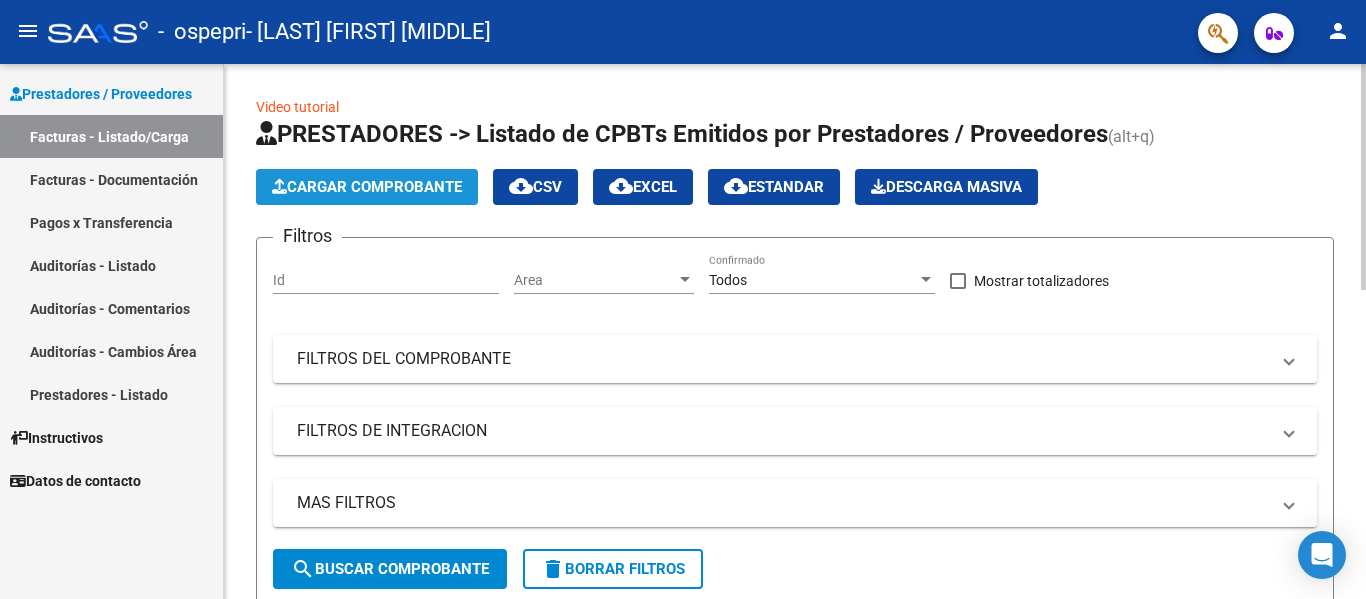 click on "Cargar Comprobante" 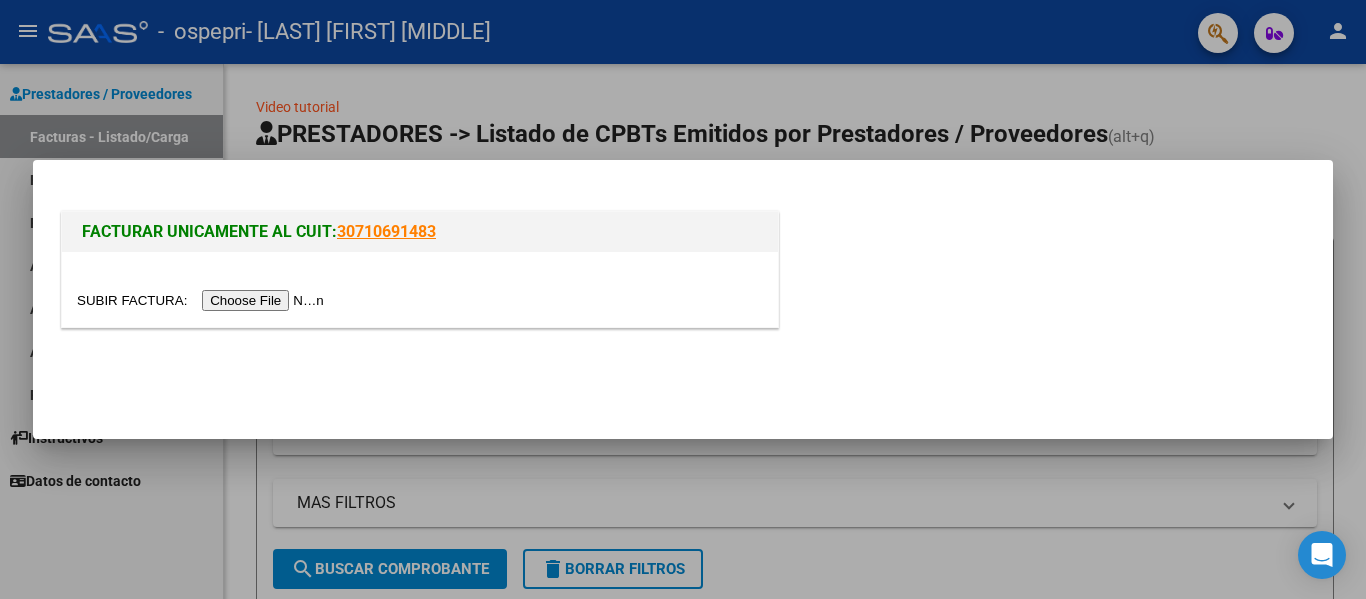 click at bounding box center (203, 300) 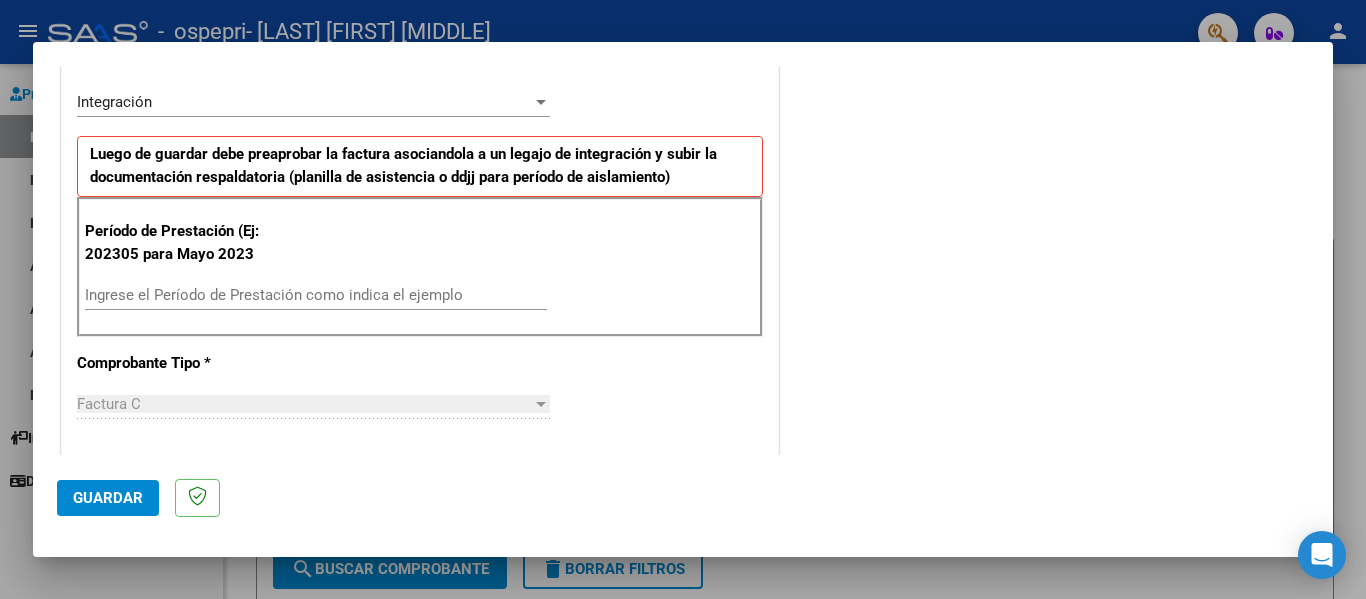 scroll, scrollTop: 454, scrollLeft: 0, axis: vertical 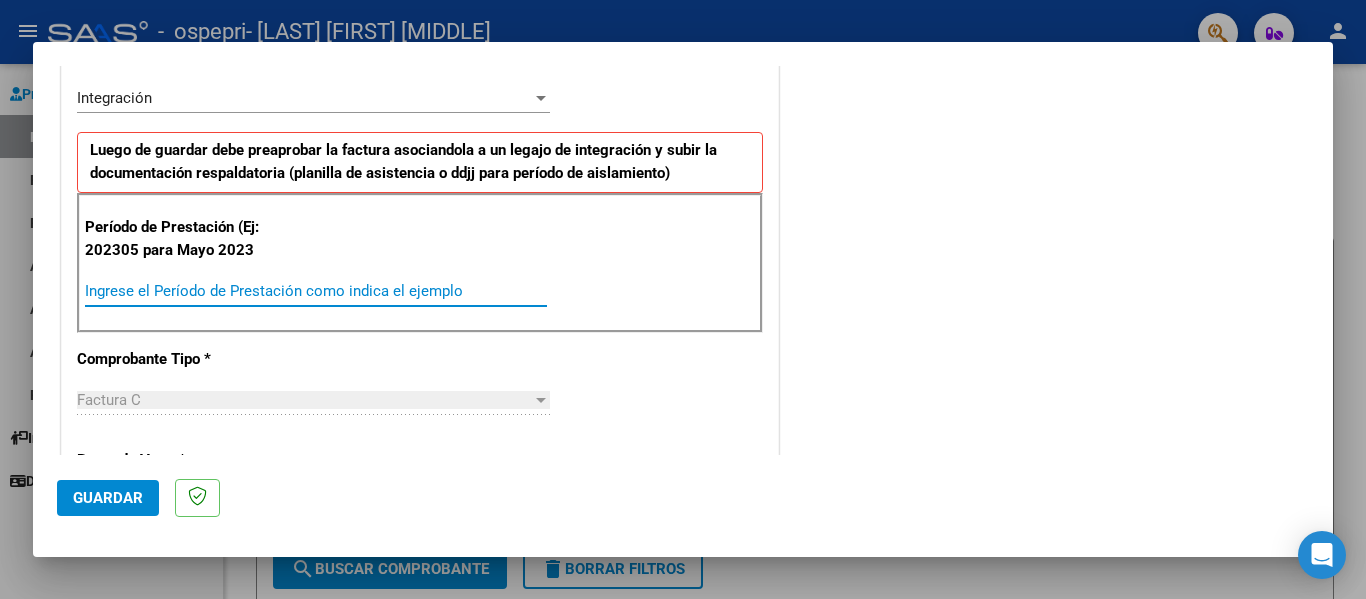 click on "Ingrese el Período de Prestación como indica el ejemplo" at bounding box center [316, 291] 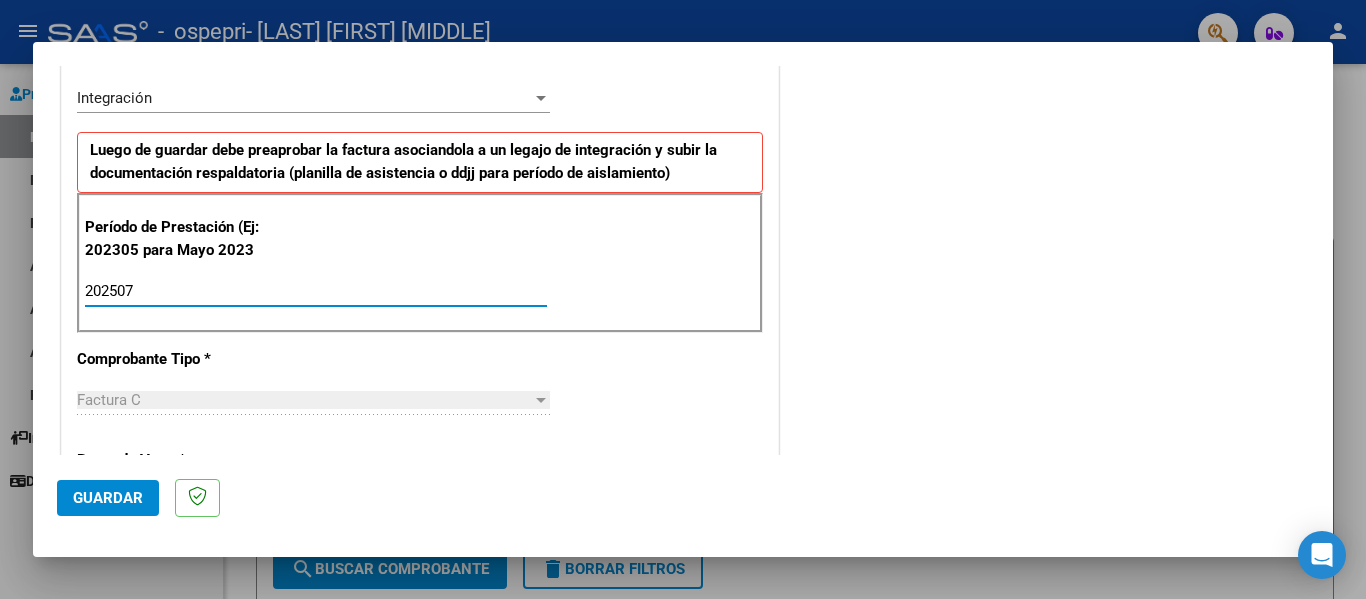 type on "202507" 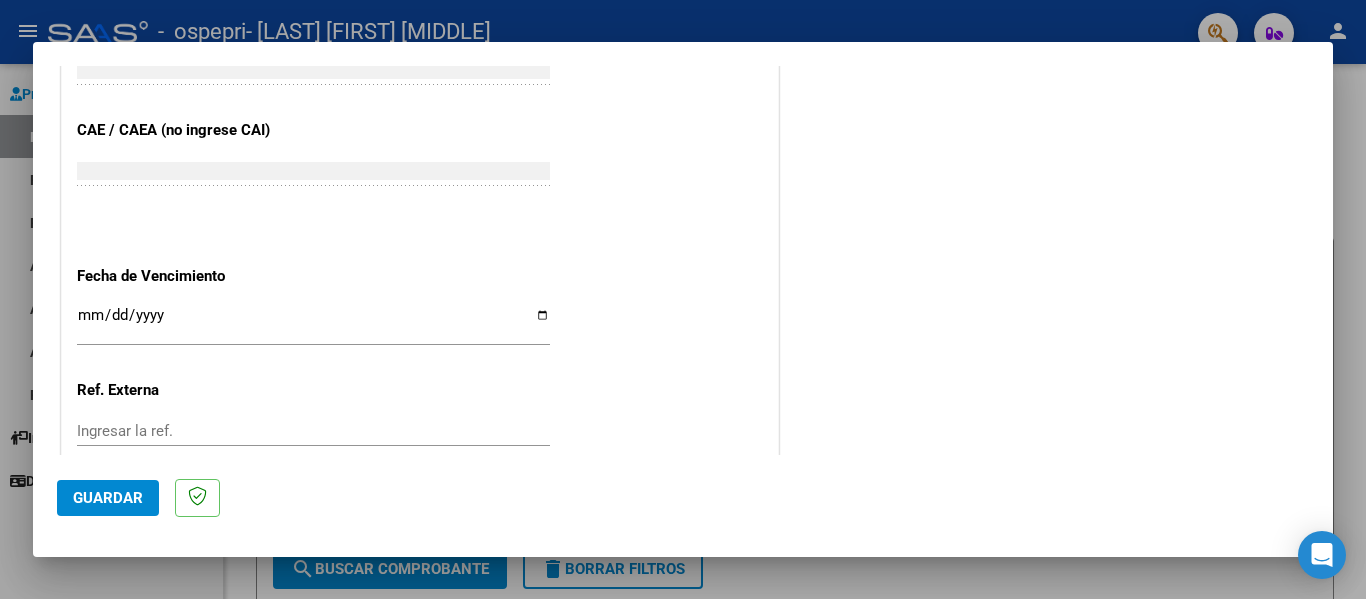 scroll, scrollTop: 1212, scrollLeft: 0, axis: vertical 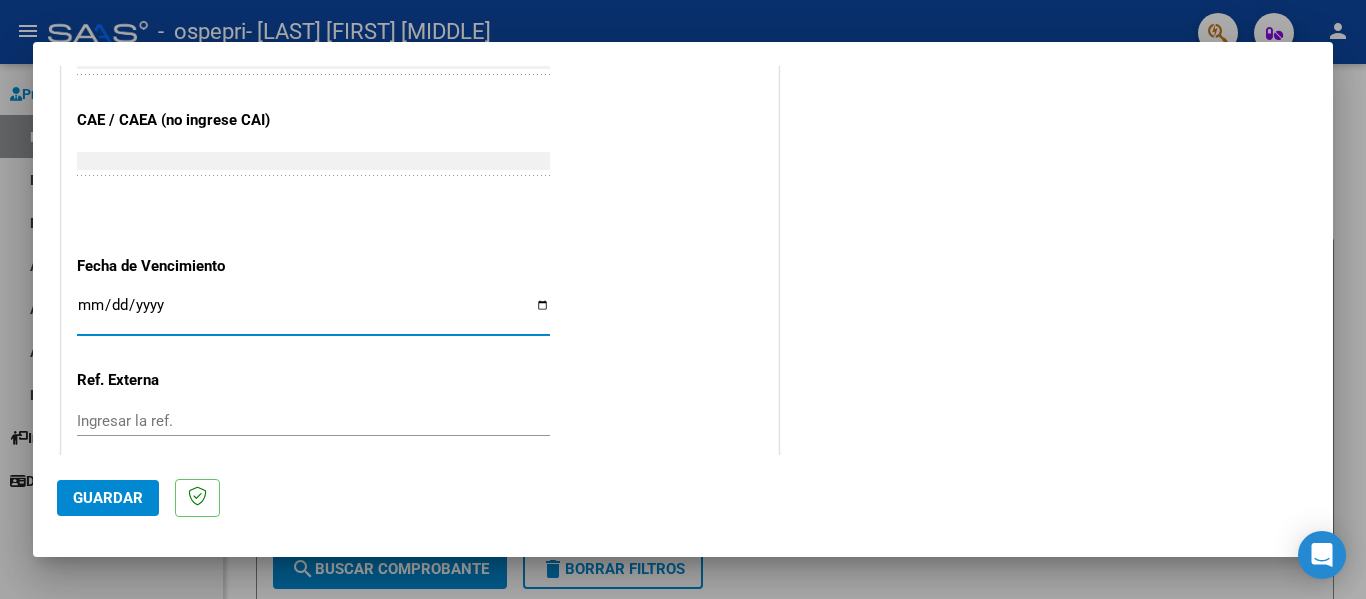 click on "Ingresar la fecha" at bounding box center [313, 313] 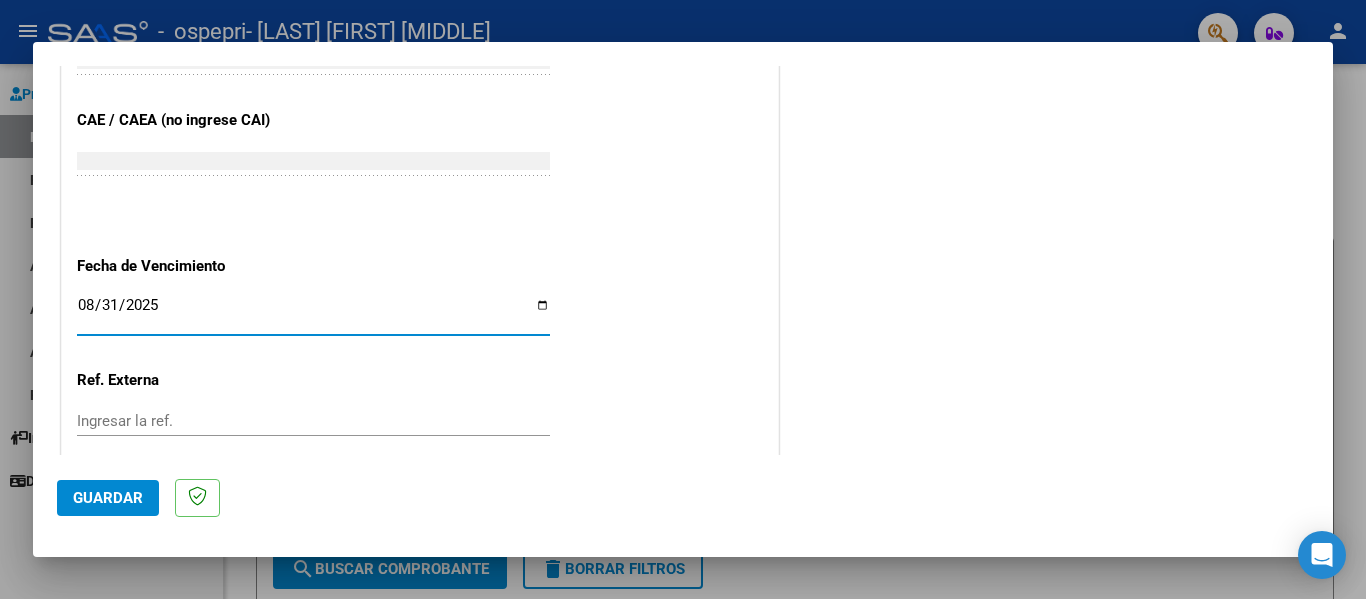 type on "2025-08-31" 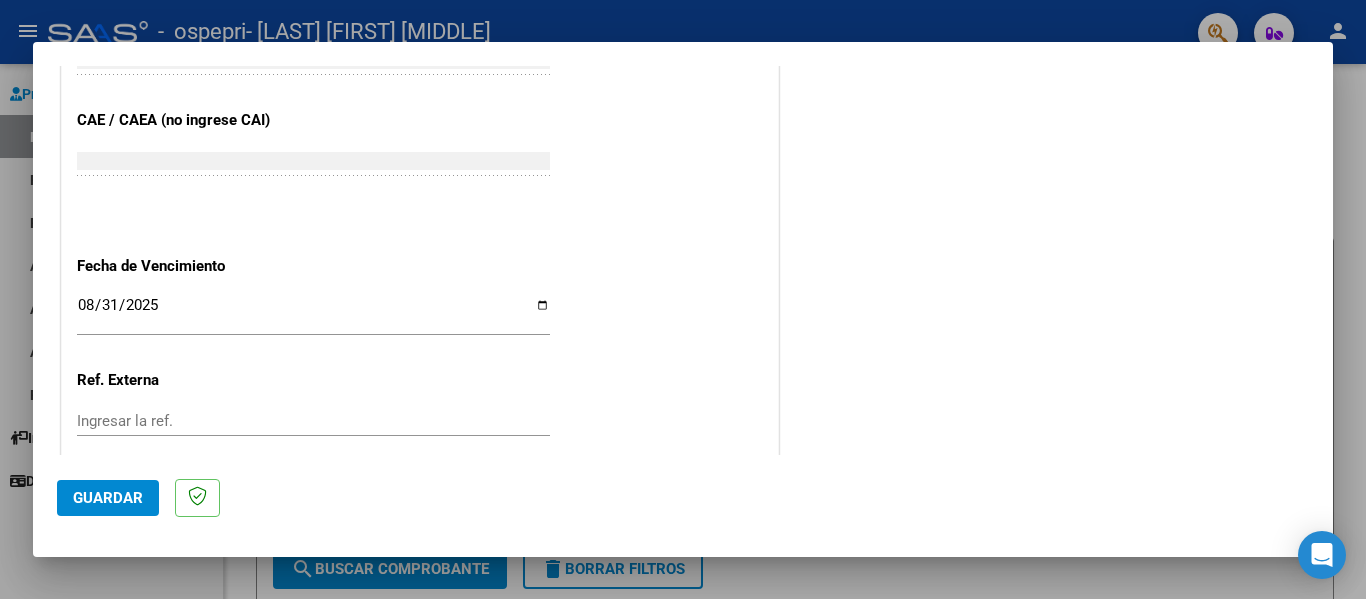 scroll, scrollTop: 1333, scrollLeft: 0, axis: vertical 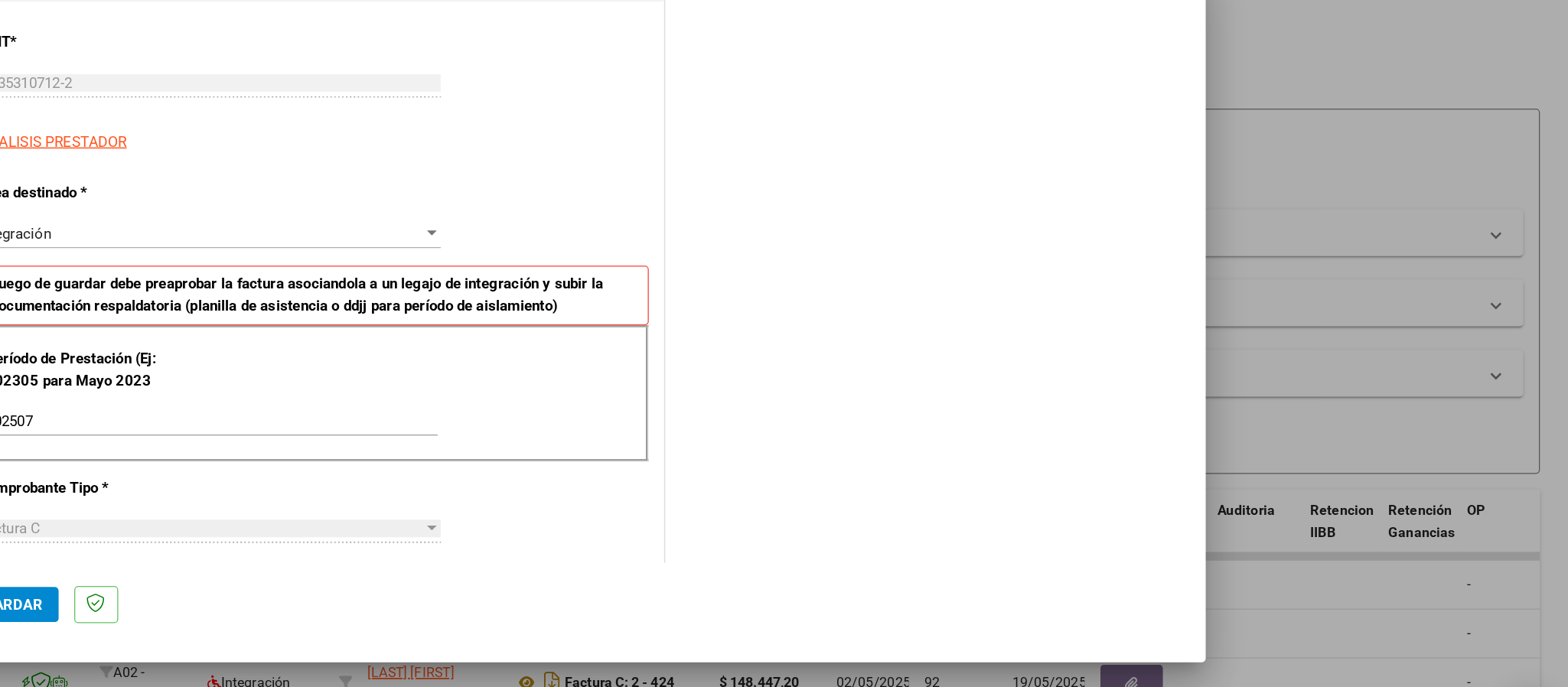 drag, startPoint x: 989, startPoint y: 69, endPoint x: 950, endPoint y: 347, distance: 280.72228 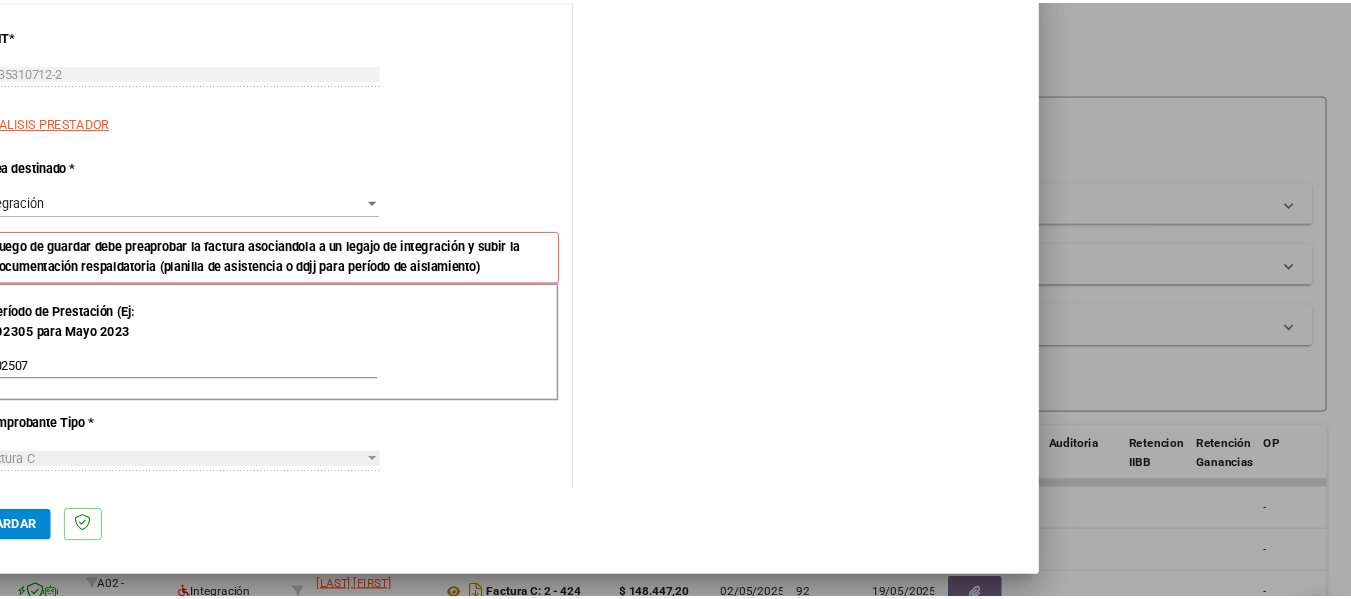 scroll, scrollTop: 0, scrollLeft: 0, axis: both 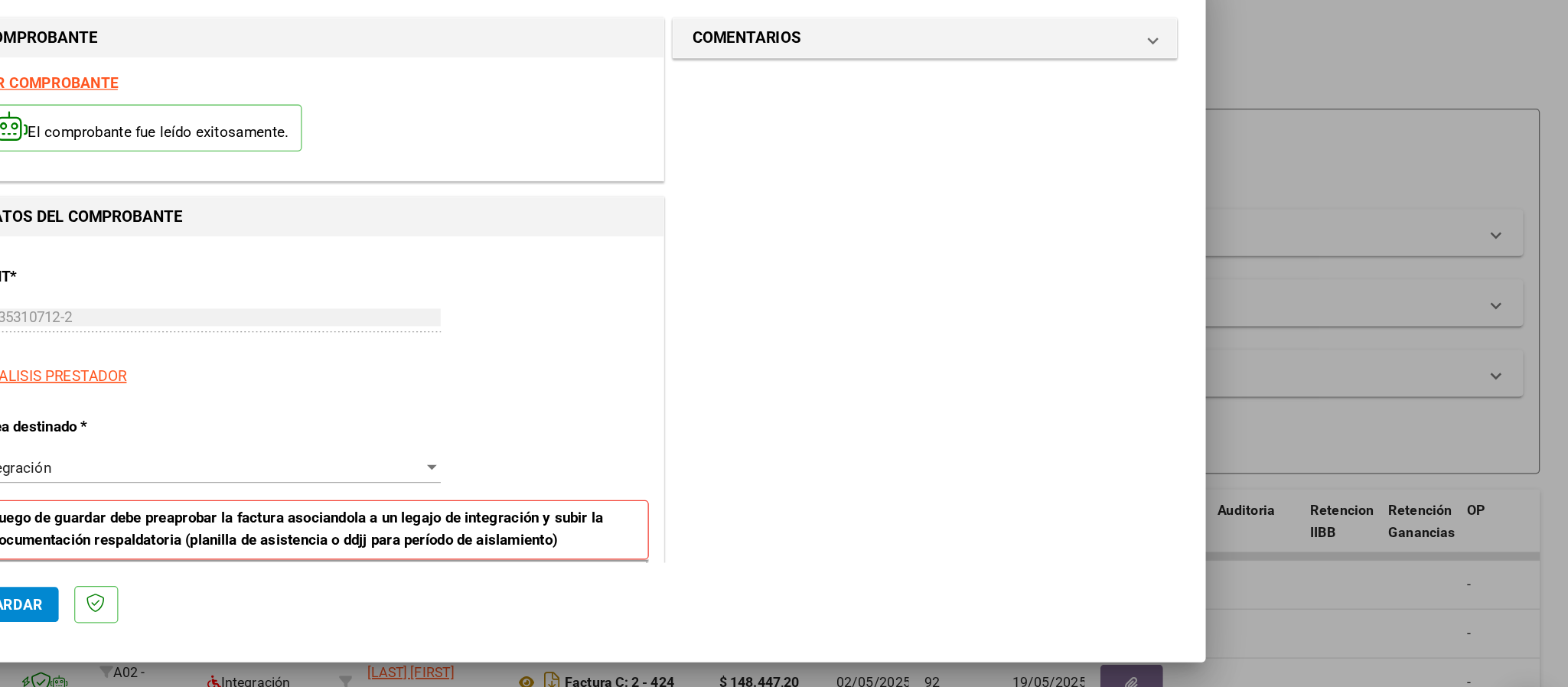 drag, startPoint x: 1564, startPoint y: 192, endPoint x: 1558, endPoint y: 73, distance: 119.15116 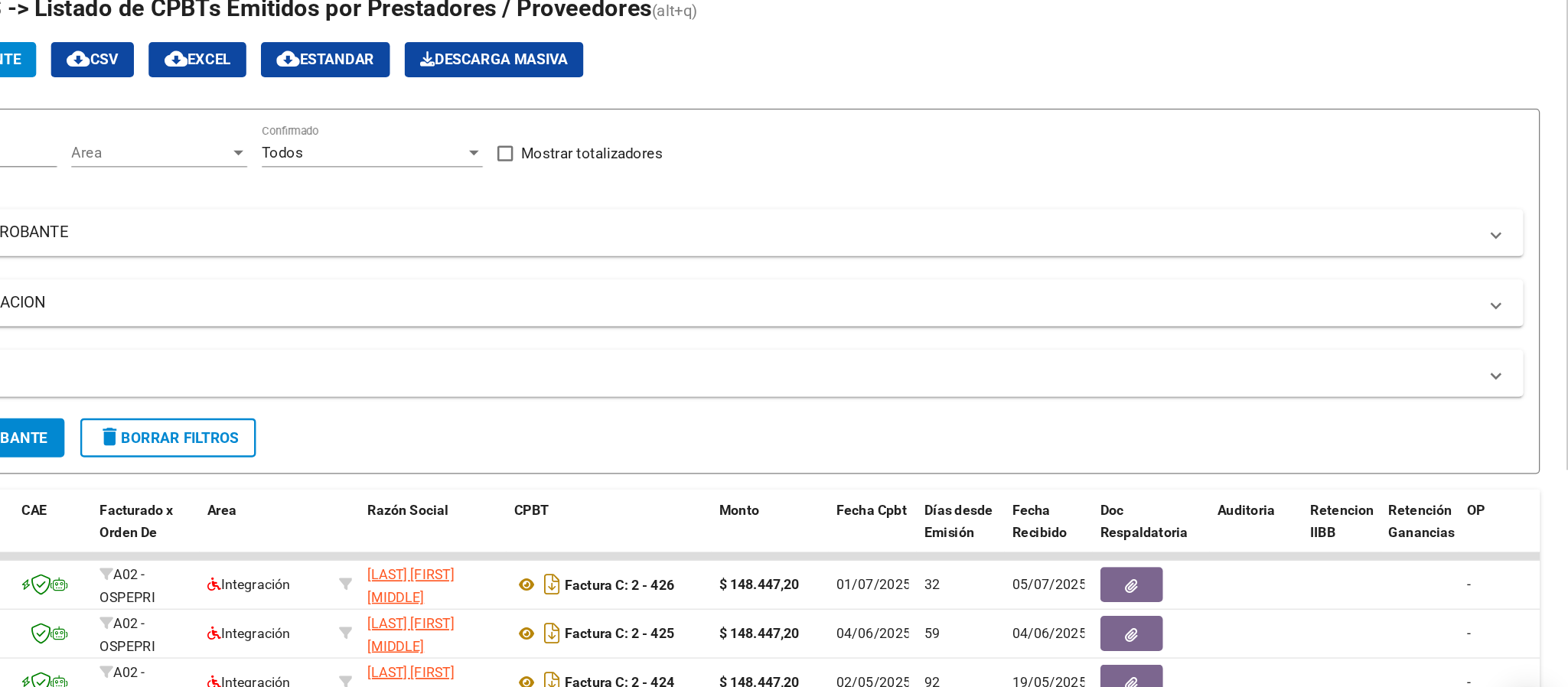 drag, startPoint x: 899, startPoint y: 380, endPoint x: 1178, endPoint y: 391, distance: 279.21676 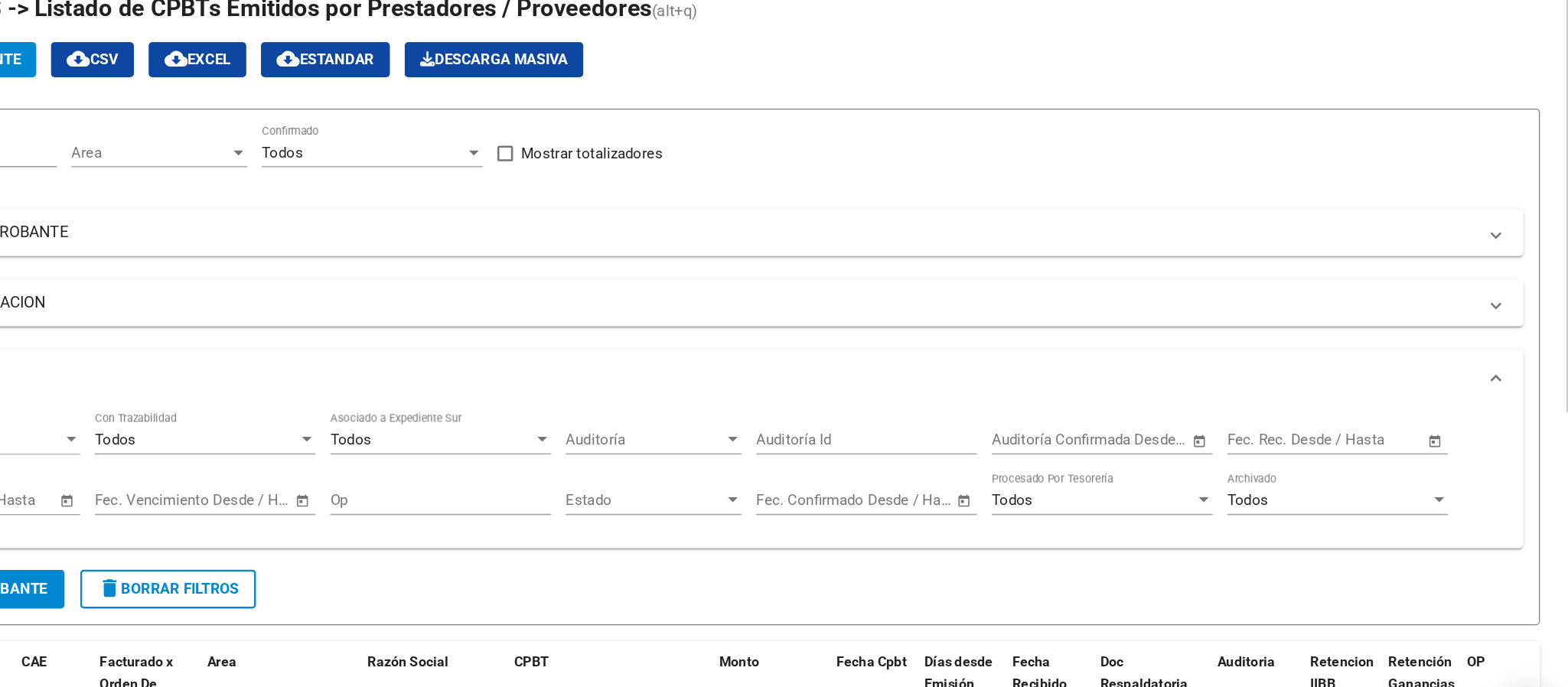 click 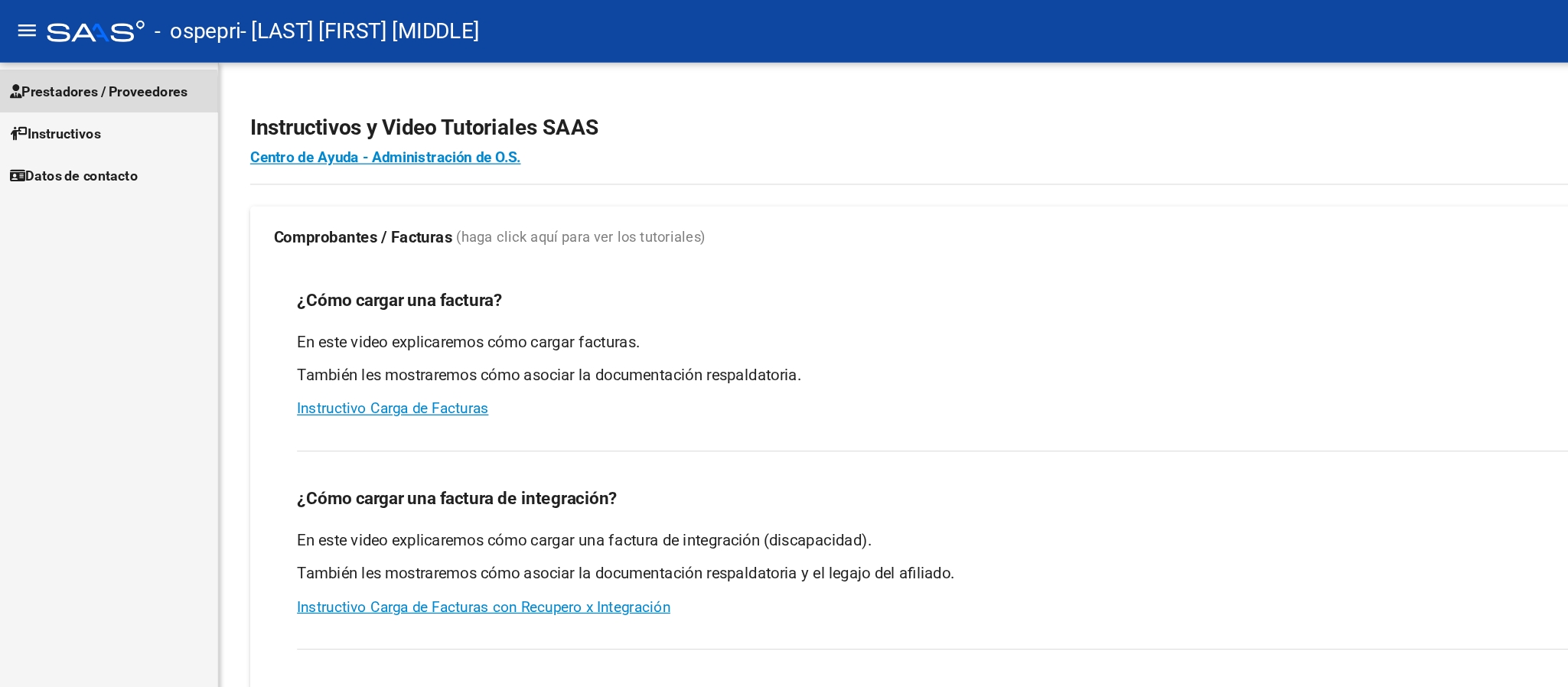 click on "Prestadores / Proveedores" at bounding box center [77, 72] 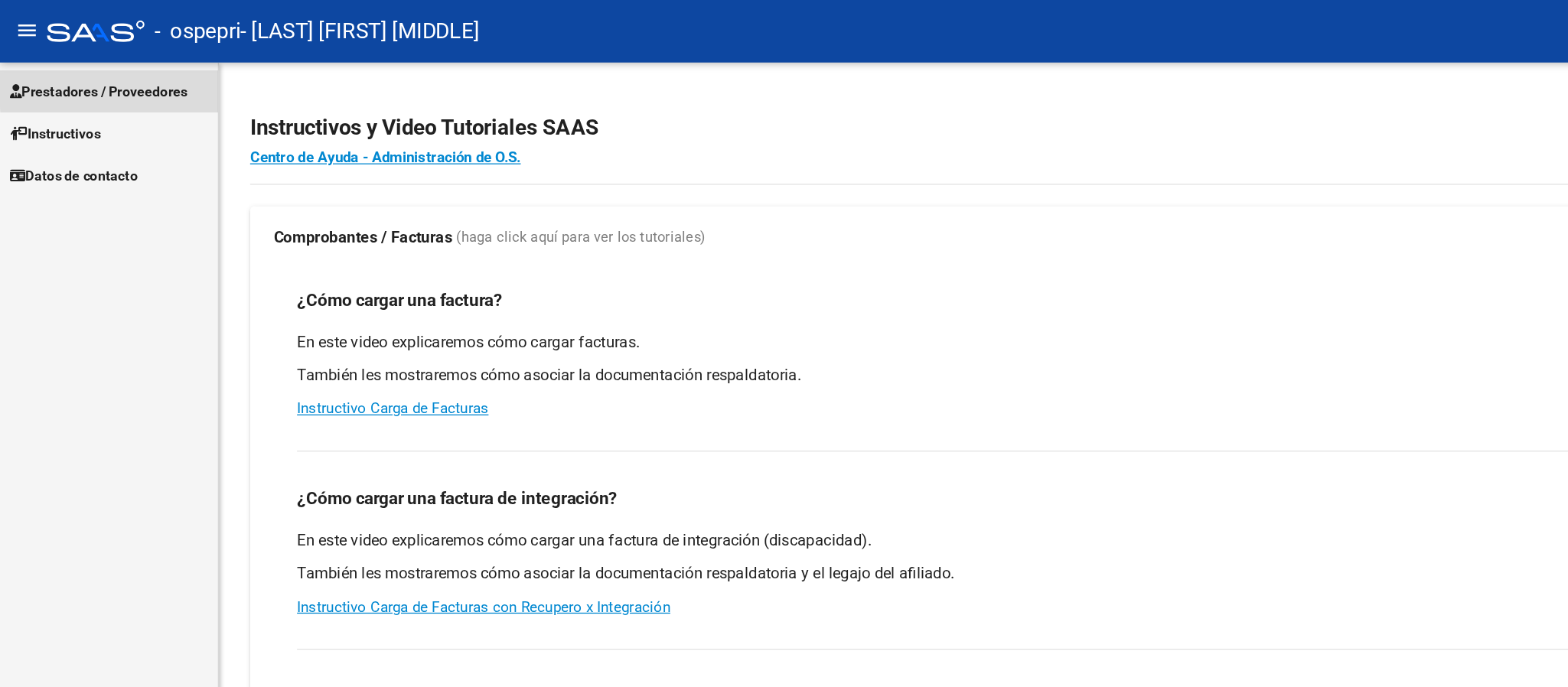 click on "Prestadores / Proveedores" at bounding box center (77, 72) 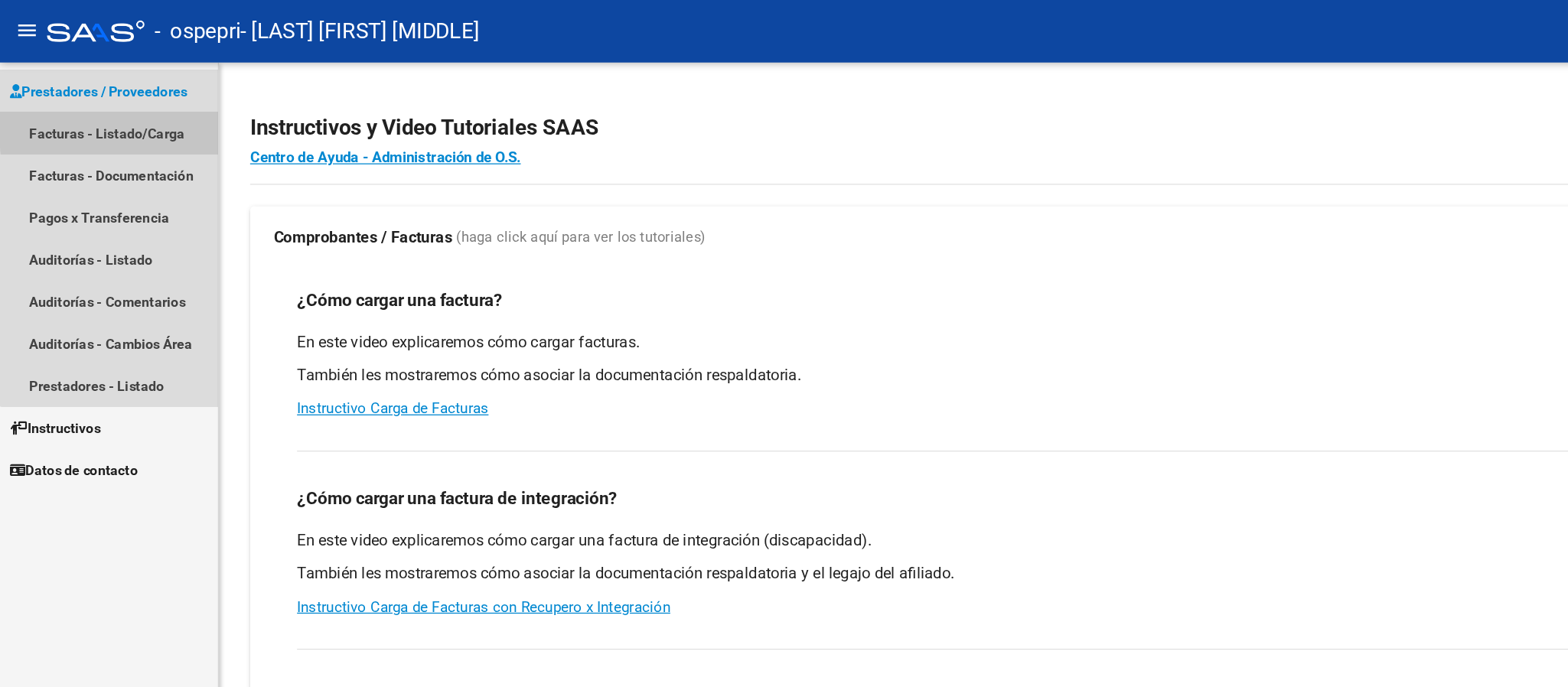 click on "Facturas - Listado/Carga" at bounding box center [85, 104] 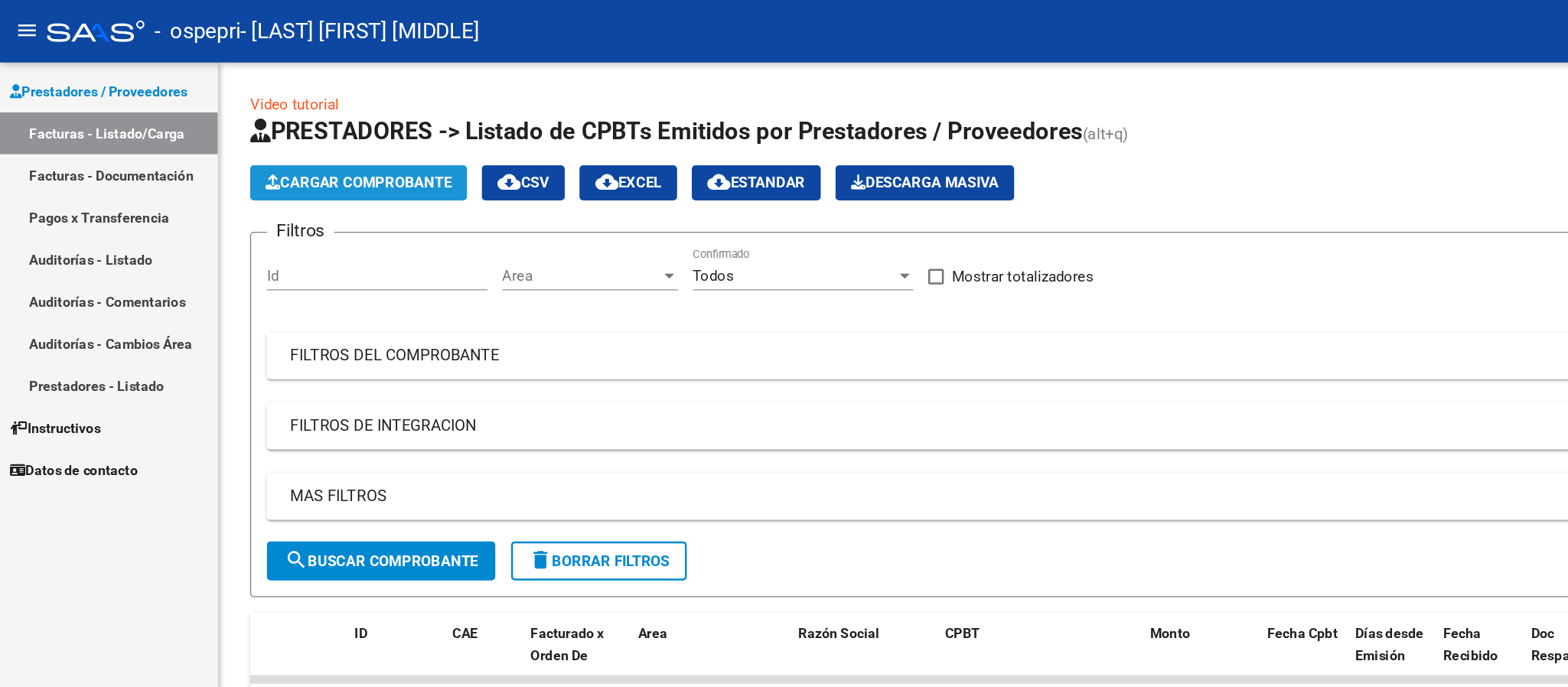 click on "Cargar Comprobante" 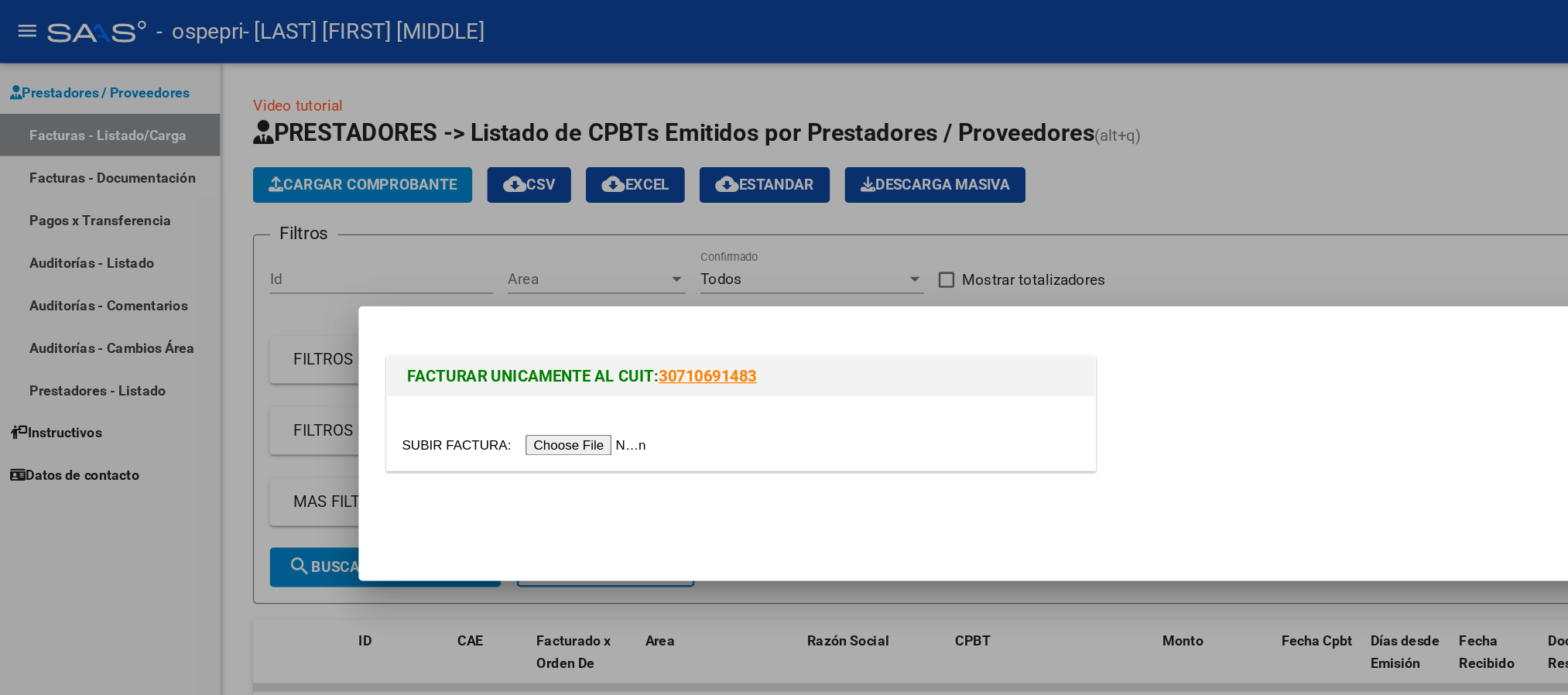 click at bounding box center (413, 348) 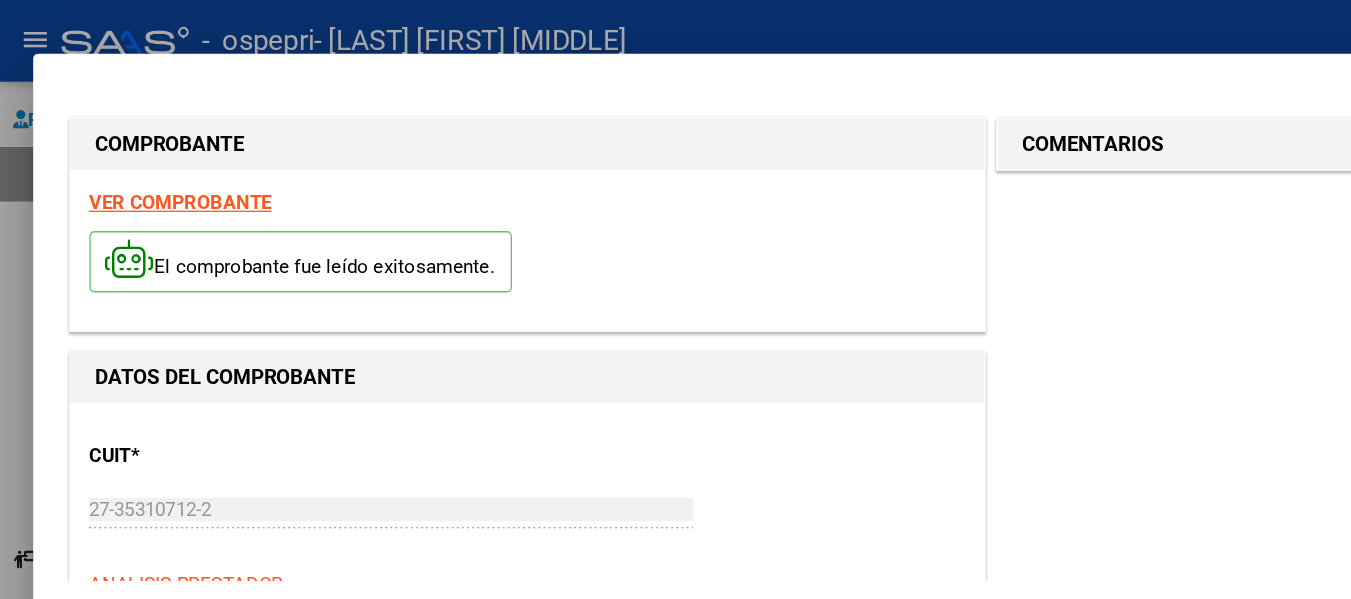 drag, startPoint x: 1570, startPoint y: 0, endPoint x: 650, endPoint y: 220, distance: 945.93866 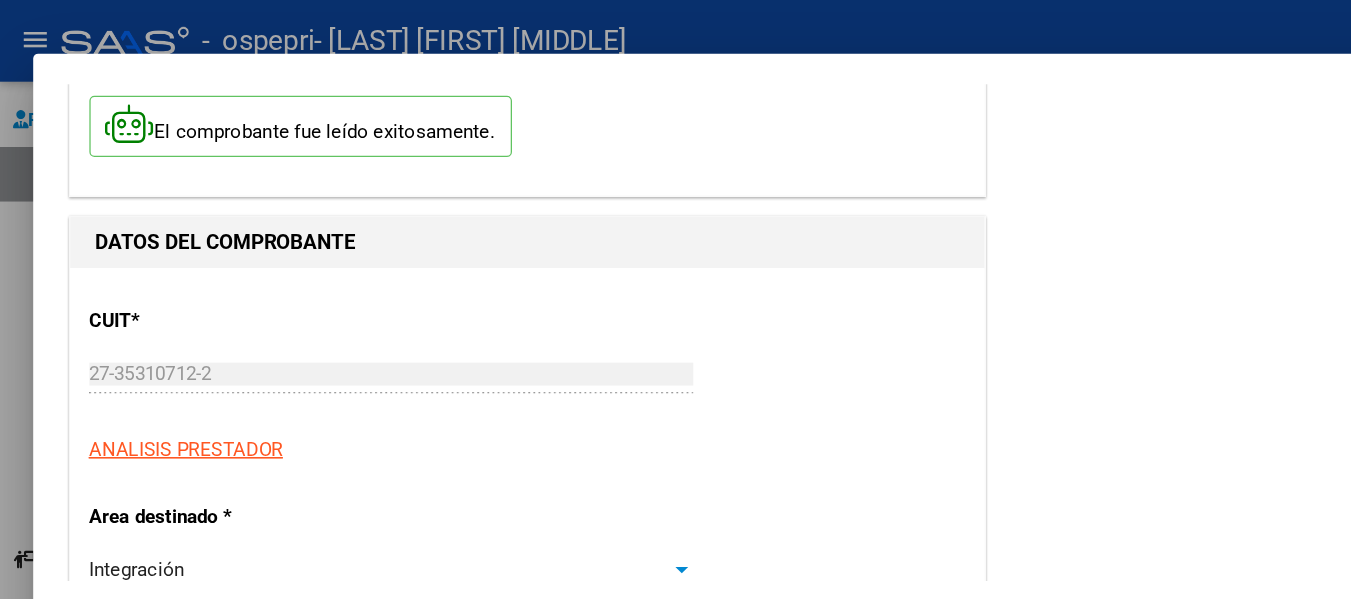 click on "COMENTARIOS Comentarios del Prestador / Gerenciador:" at bounding box center (1039, 832) 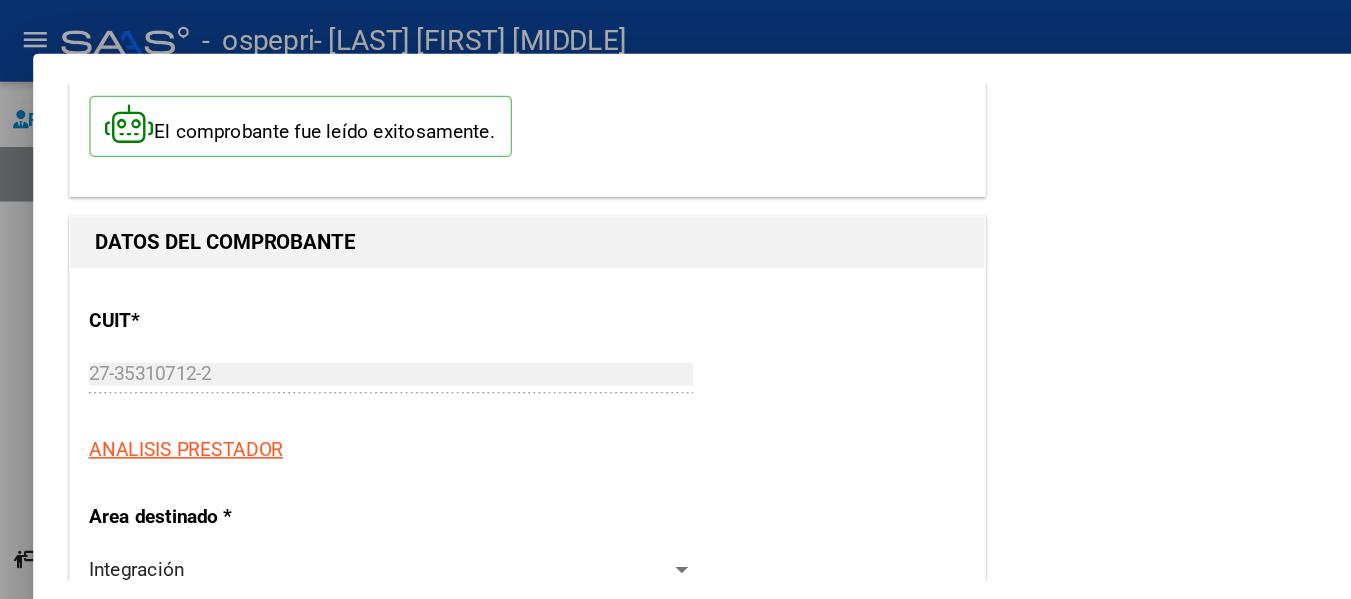 scroll, scrollTop: 37, scrollLeft: 0, axis: vertical 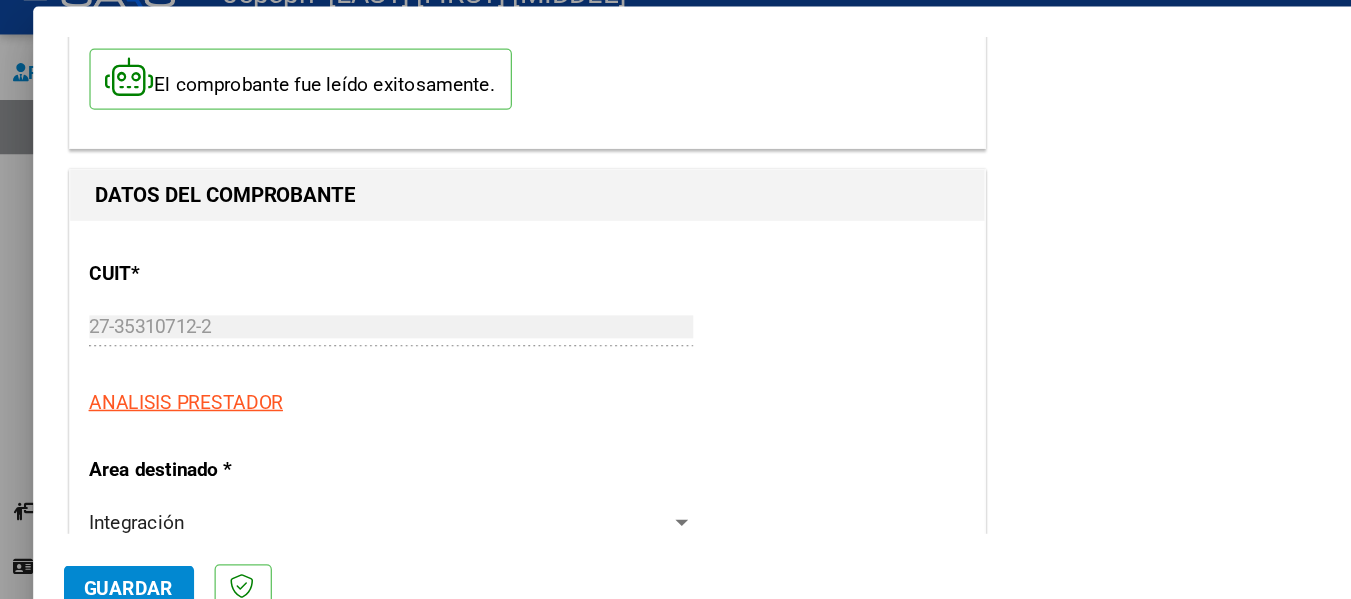 drag, startPoint x: 738, startPoint y: 332, endPoint x: 755, endPoint y: 152, distance: 180.801 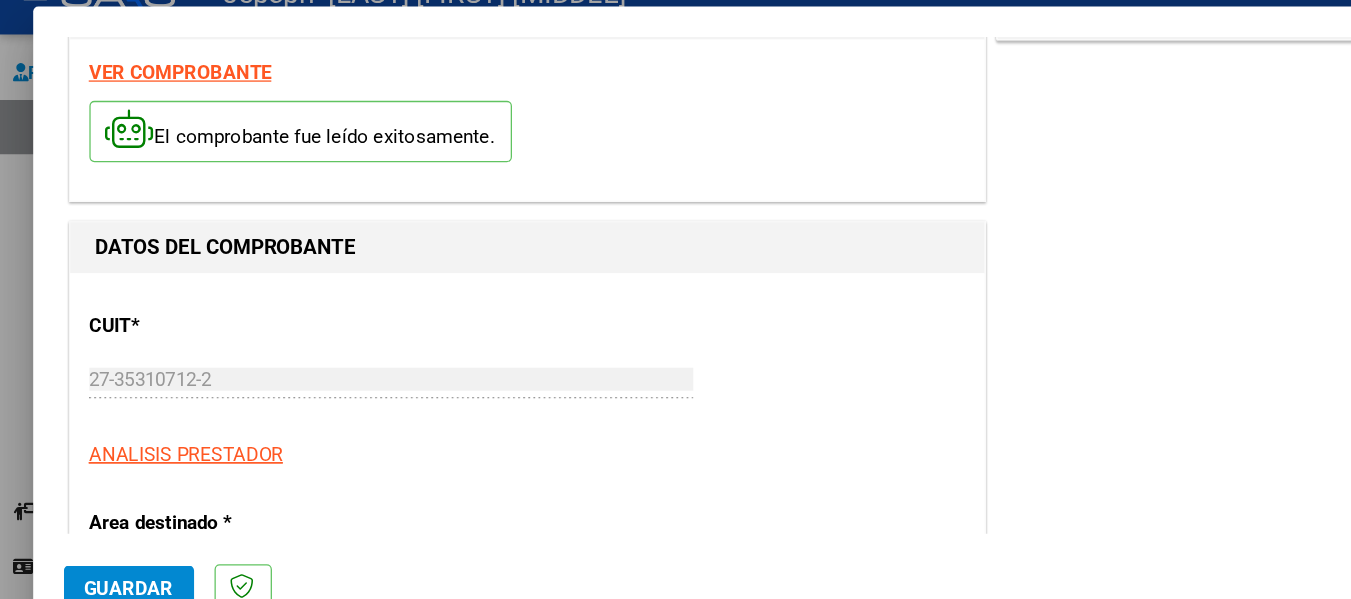 scroll, scrollTop: 106, scrollLeft: 0, axis: vertical 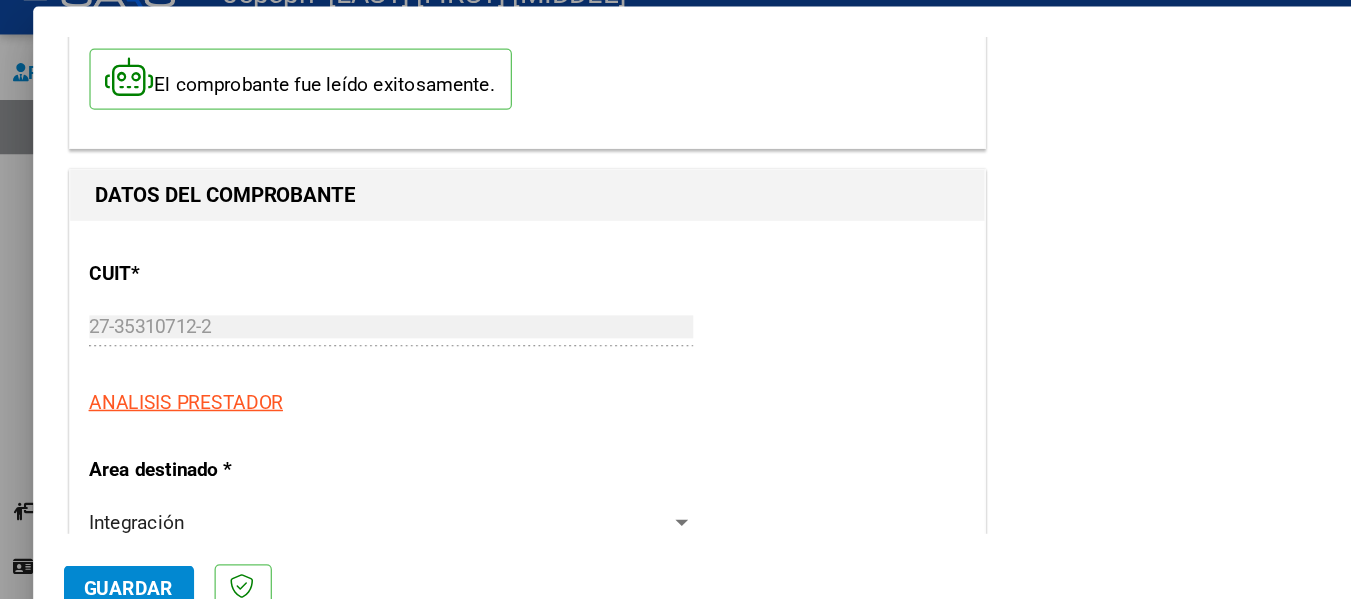 drag, startPoint x: 1026, startPoint y: 378, endPoint x: 1069, endPoint y: 484, distance: 114.38969 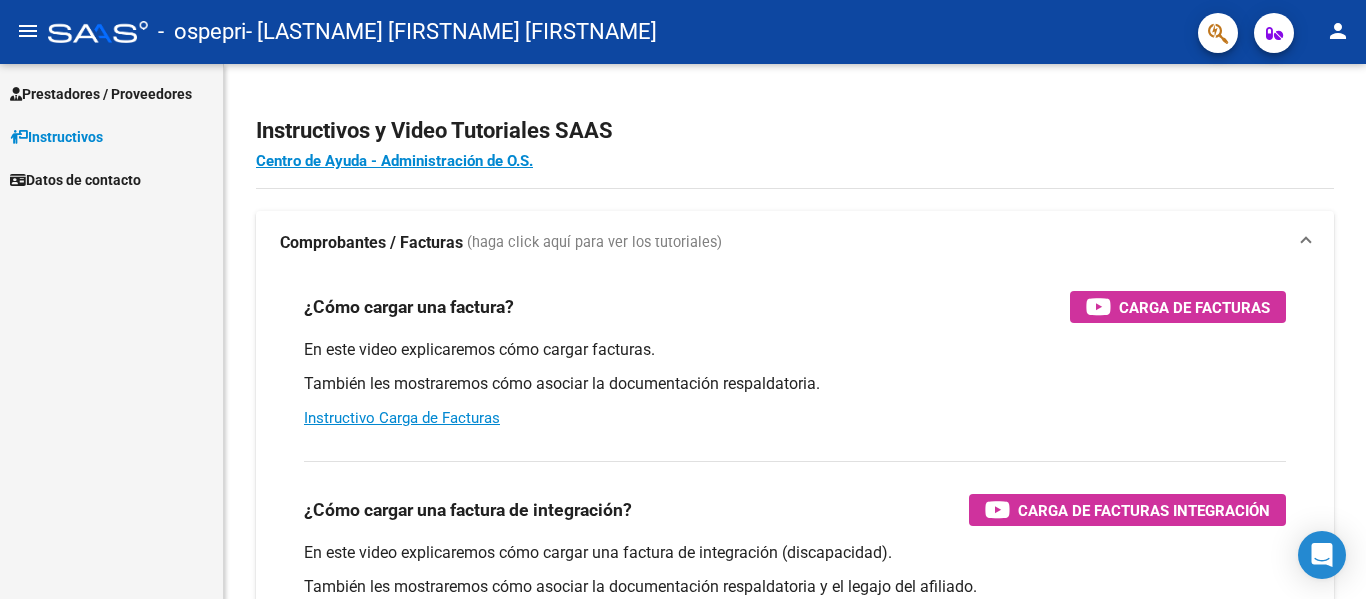 scroll, scrollTop: 0, scrollLeft: 0, axis: both 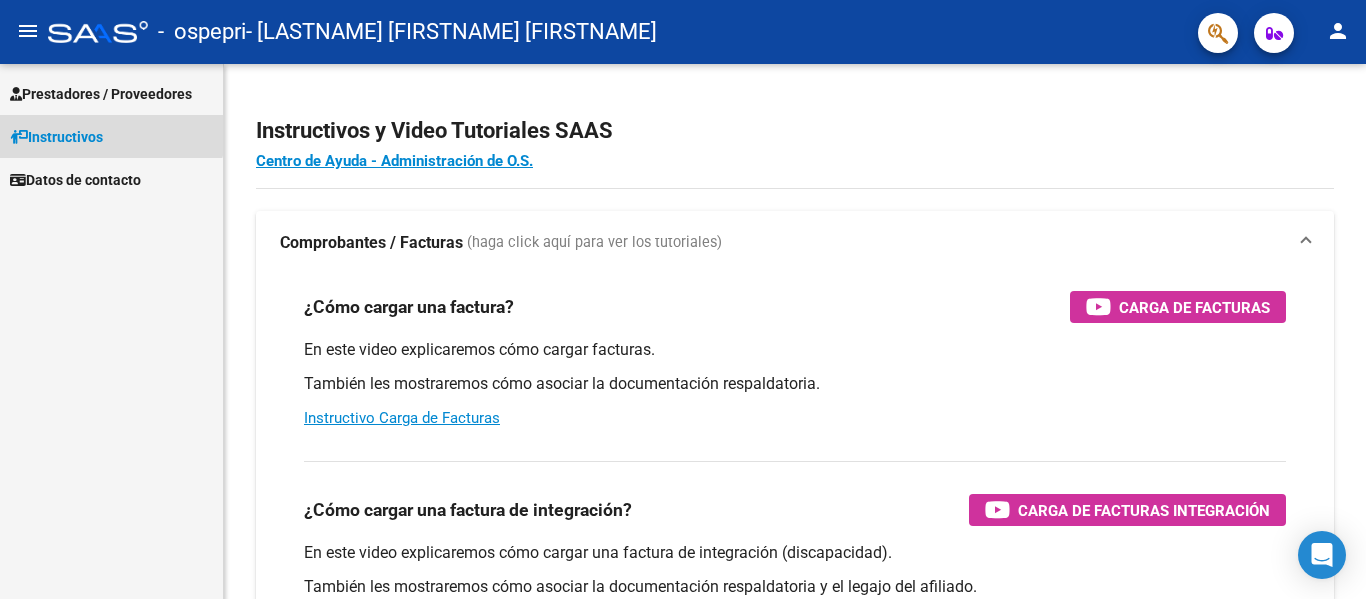 click on "Instructivos" at bounding box center [111, 136] 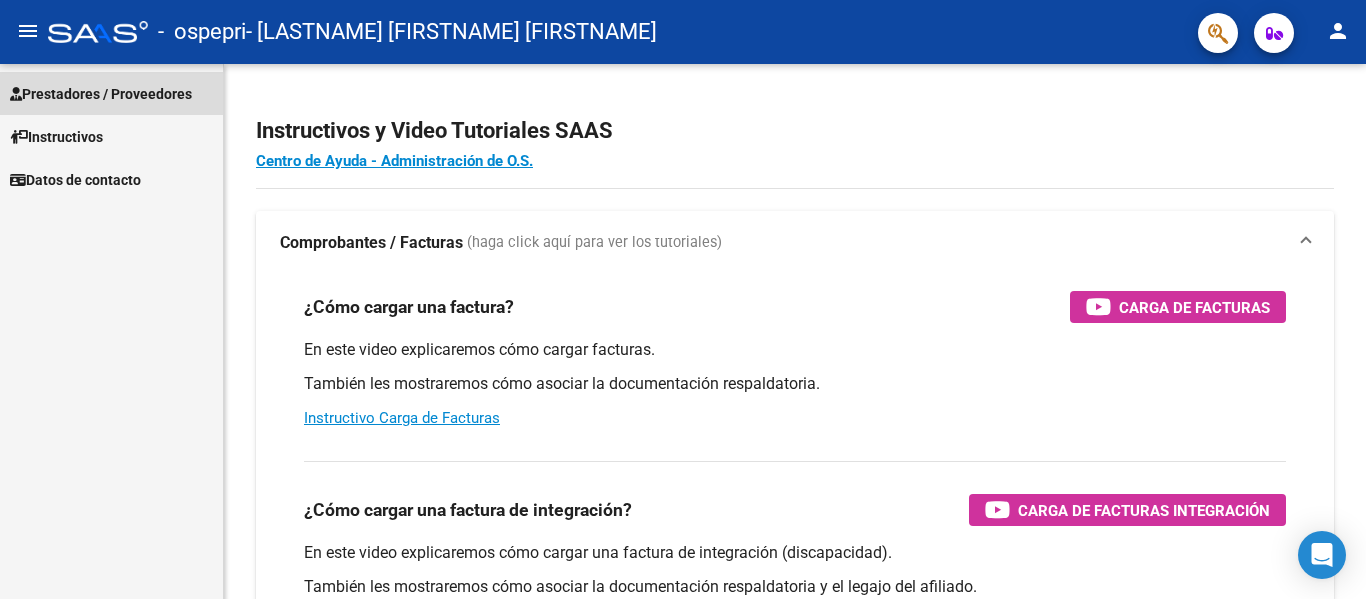 click on "Prestadores / Proveedores" at bounding box center [101, 94] 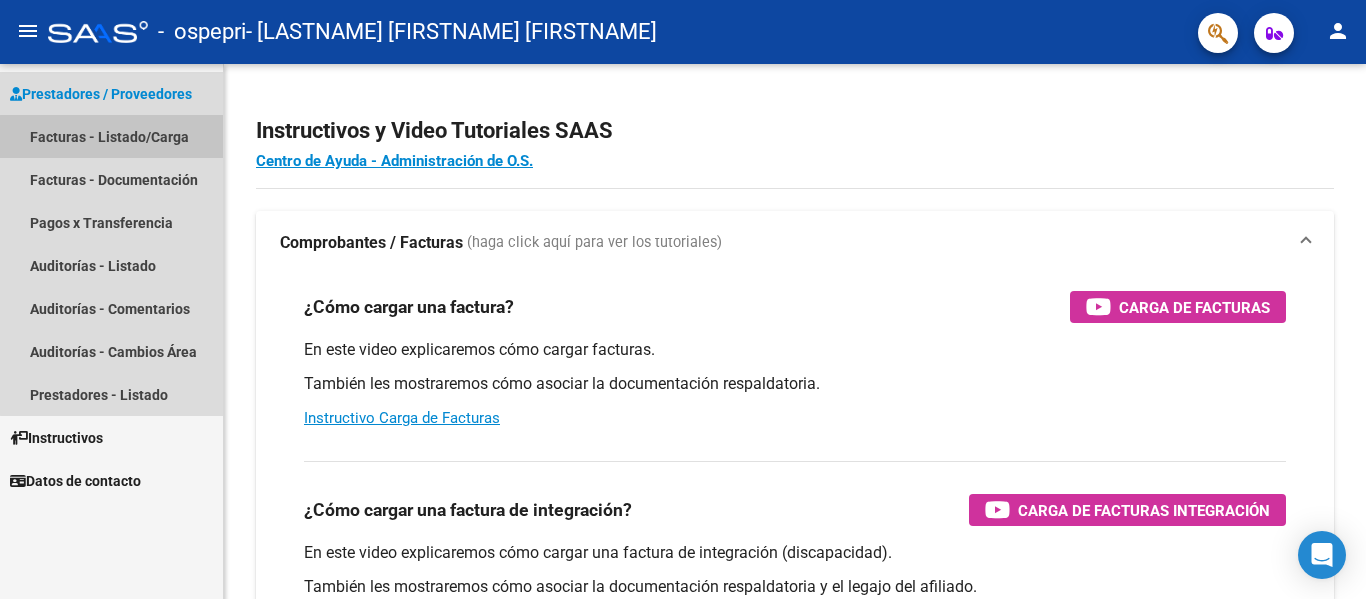 click on "Facturas - Listado/Carga" at bounding box center [111, 136] 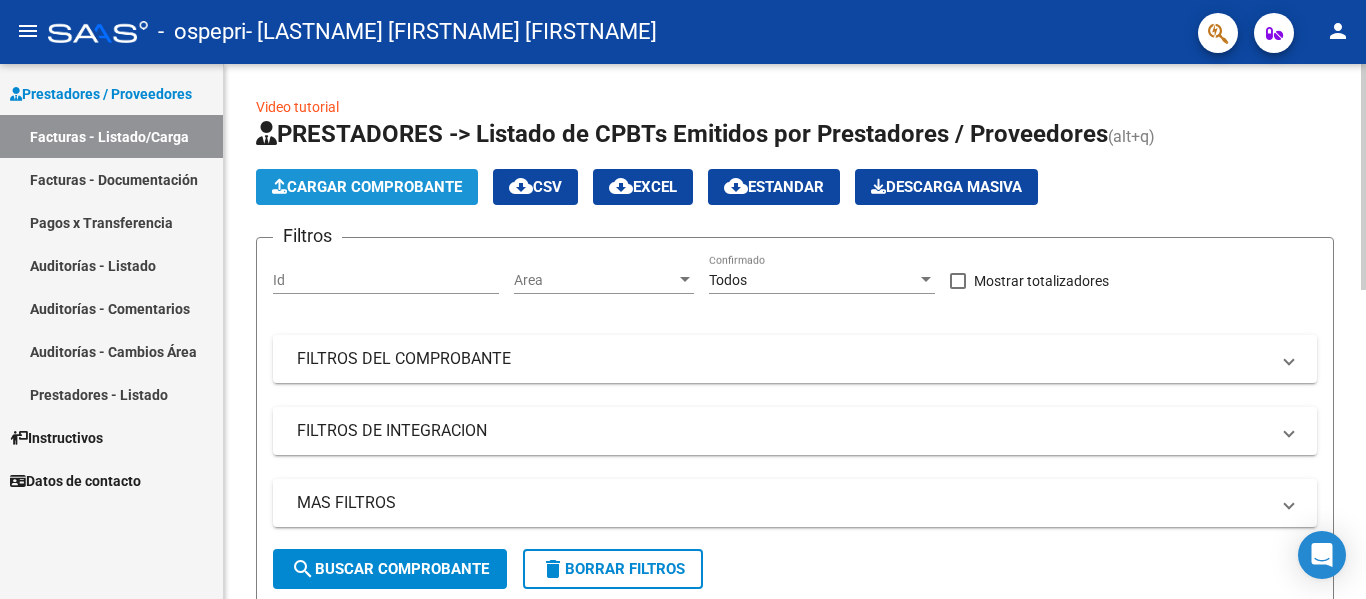 click on "Cargar Comprobante" 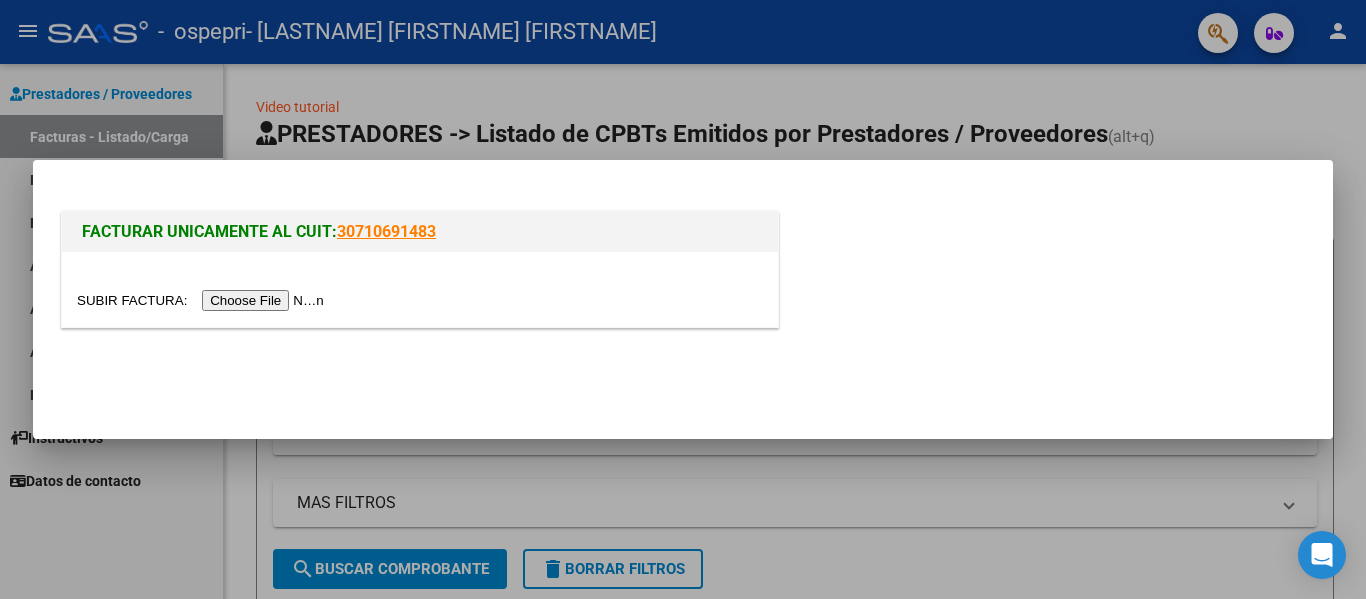 click at bounding box center [203, 300] 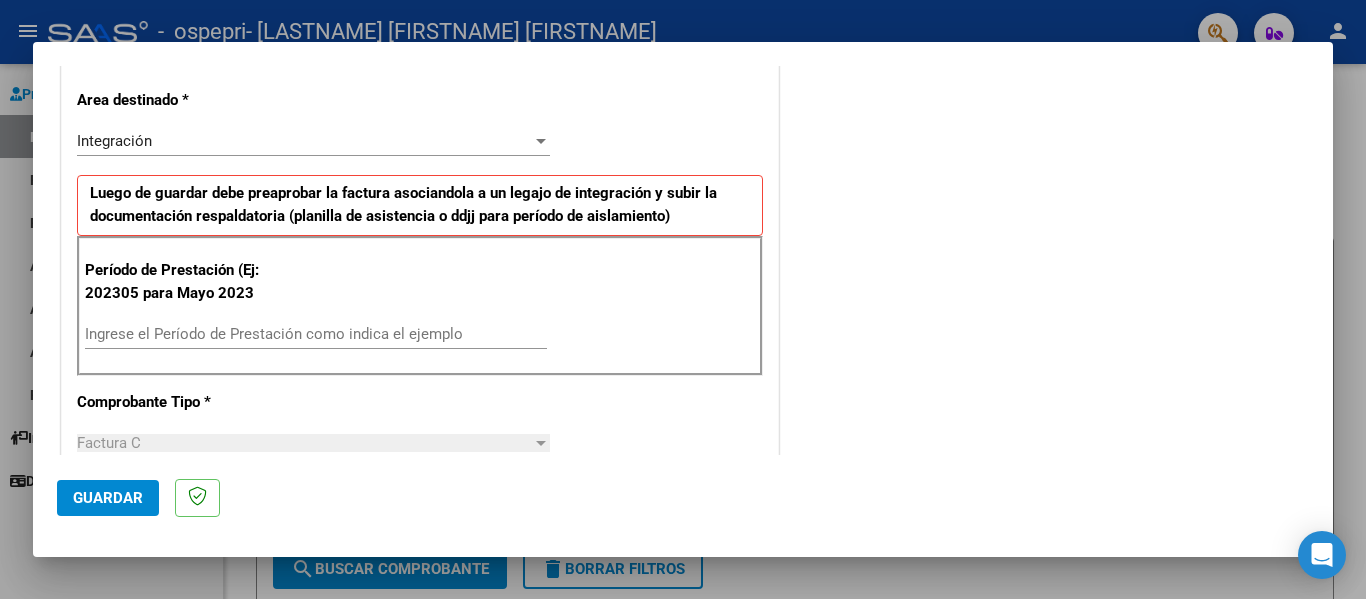 scroll, scrollTop: 415, scrollLeft: 0, axis: vertical 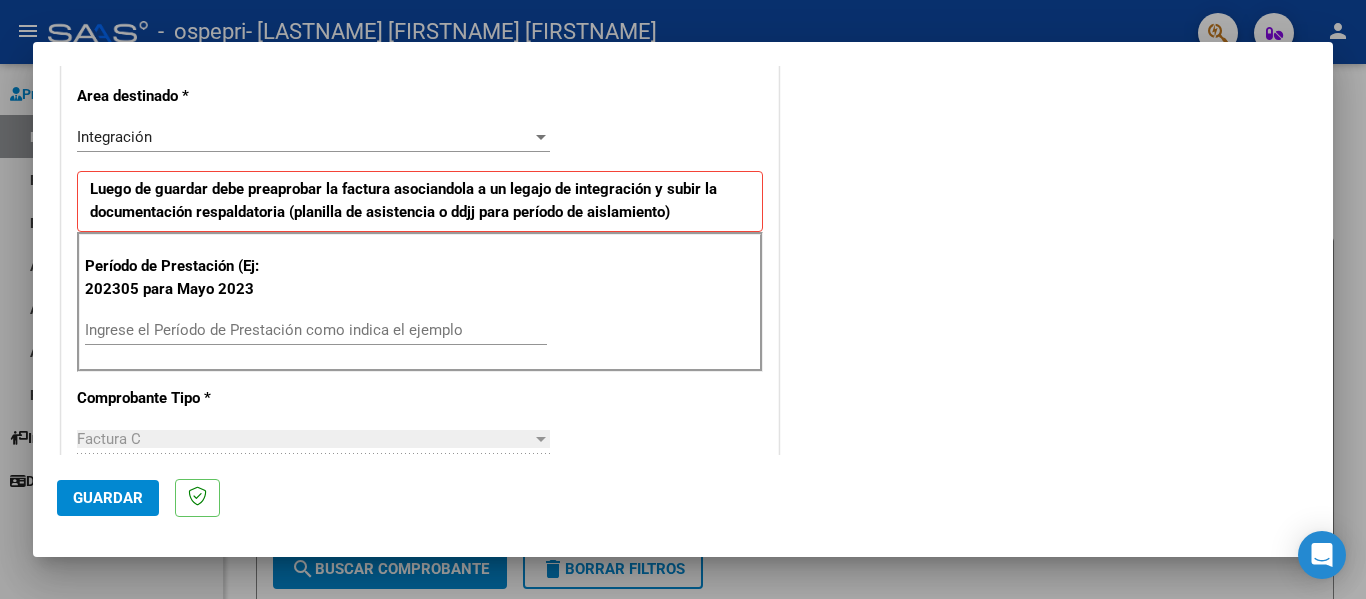 click on "Ingrese el Período de Prestación como indica el ejemplo" at bounding box center [316, 330] 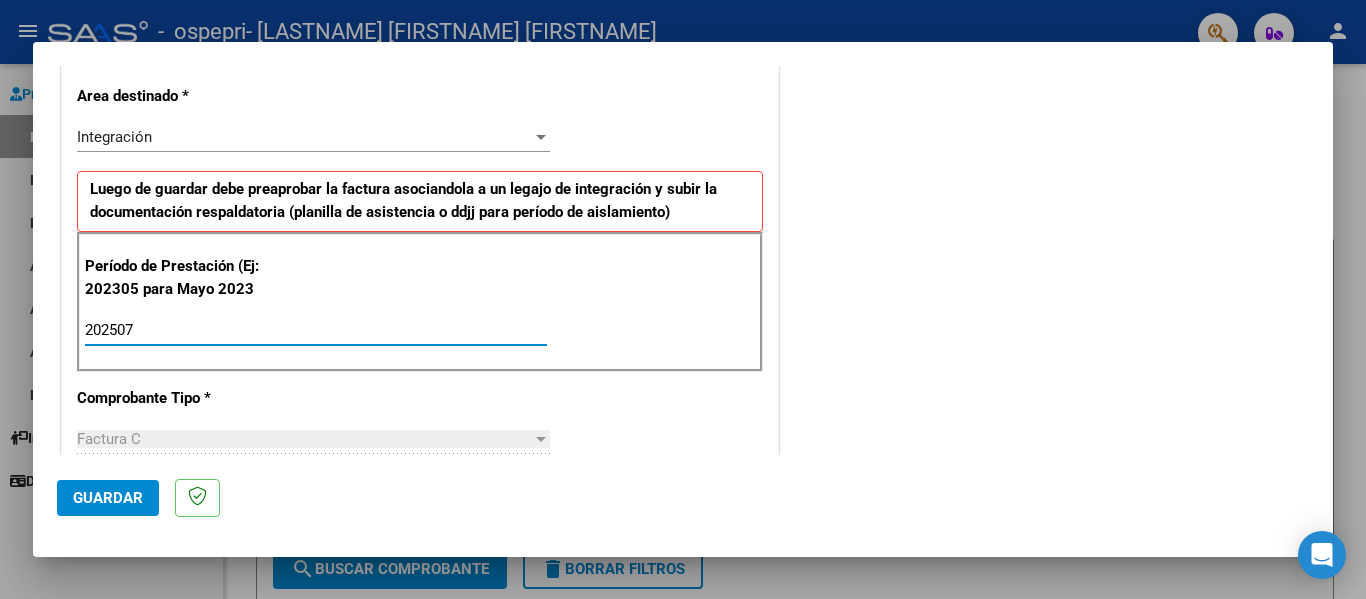 type on "202507" 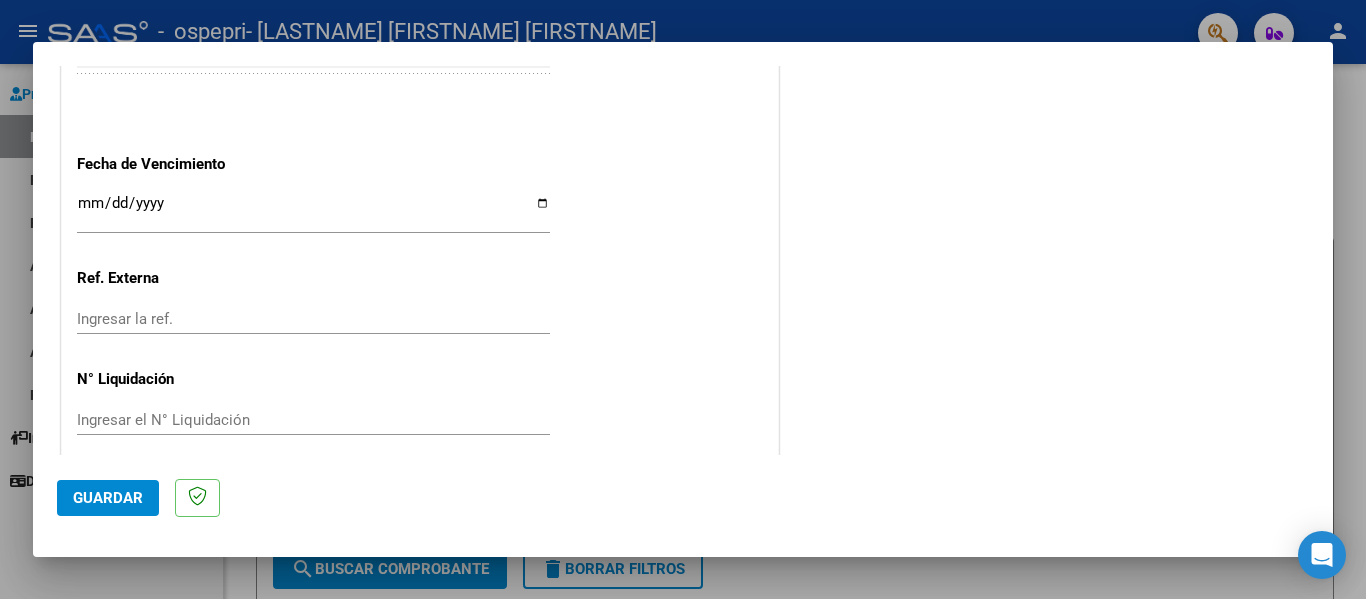 scroll, scrollTop: 1333, scrollLeft: 0, axis: vertical 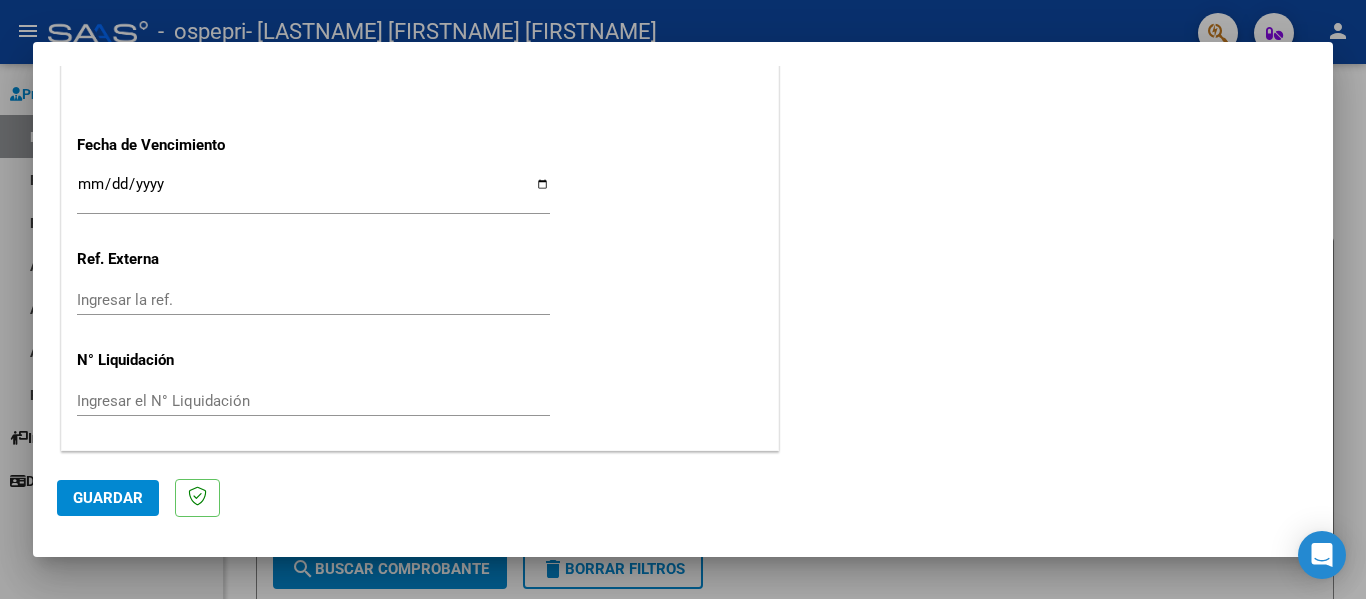 click on "Ingresar la fecha" at bounding box center (313, 192) 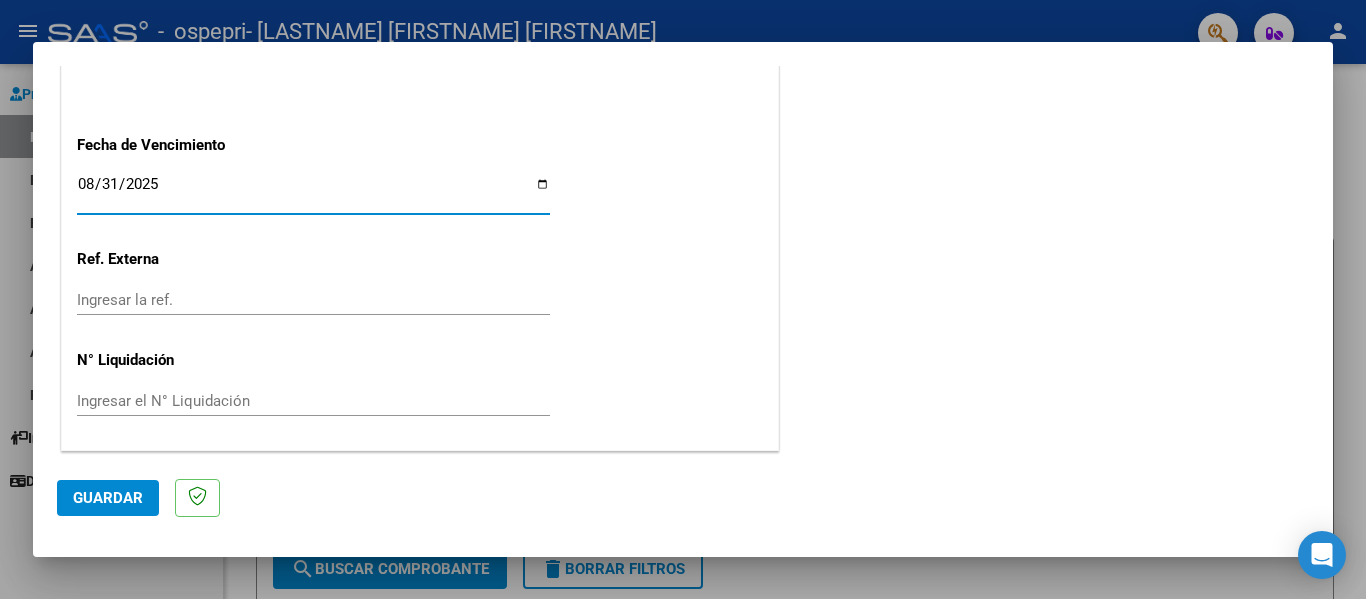 type on "2025-08-31" 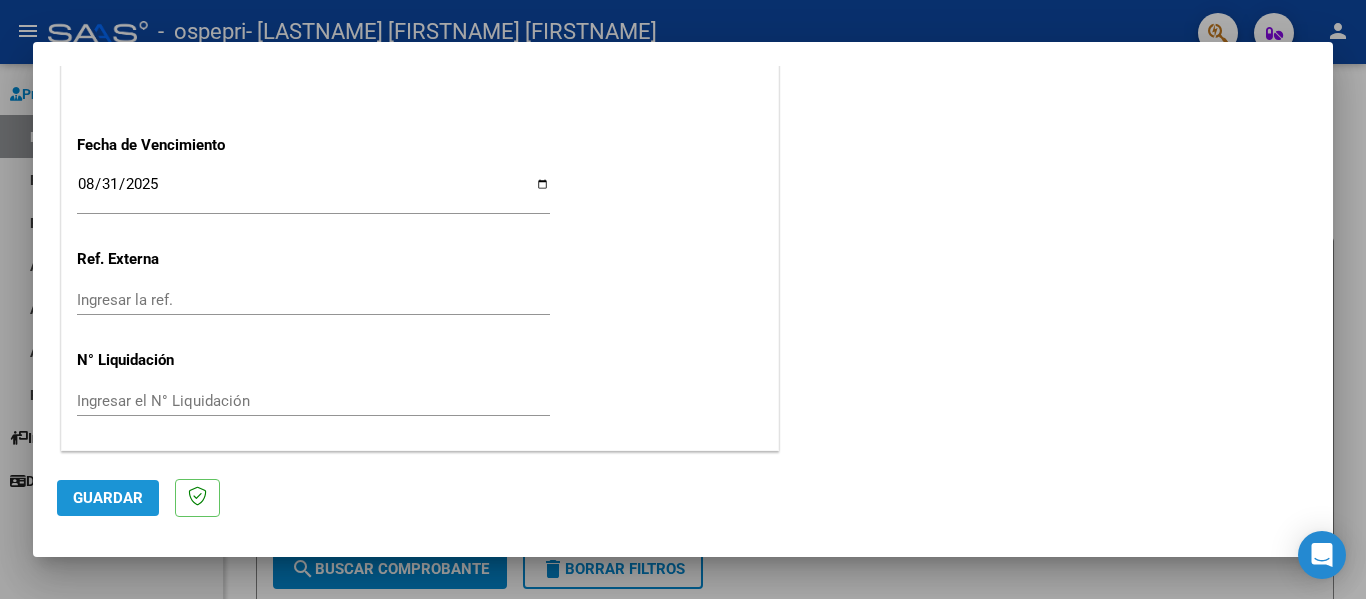 click on "Guardar" 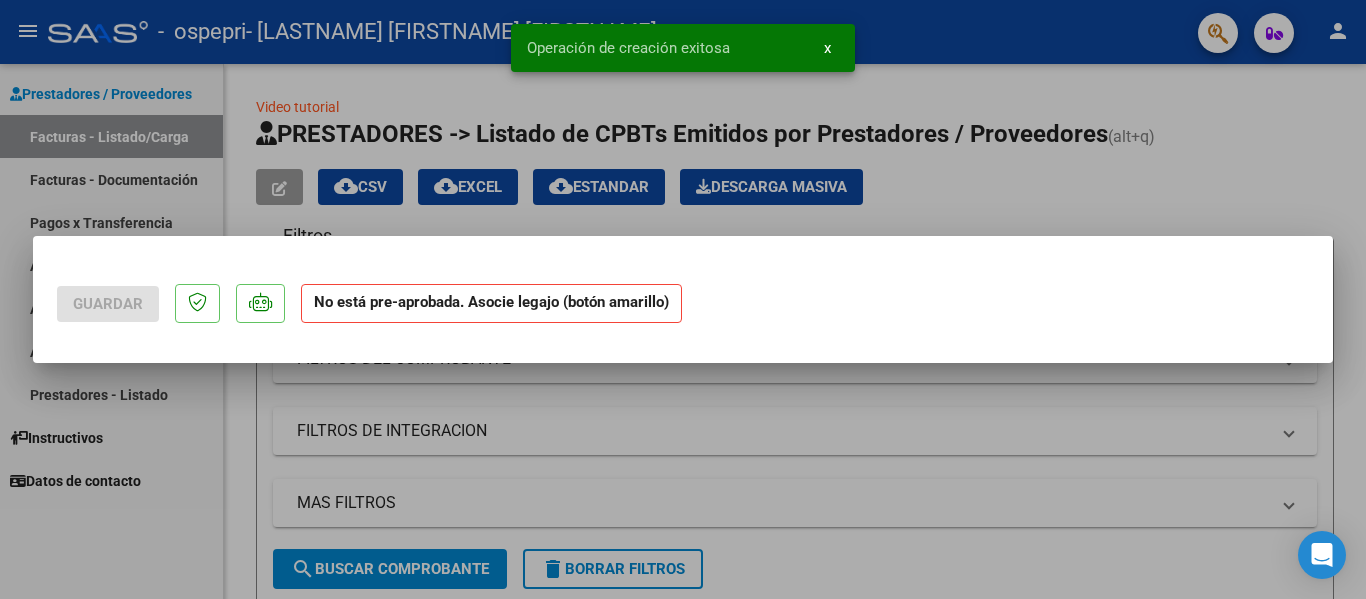scroll, scrollTop: 0, scrollLeft: 0, axis: both 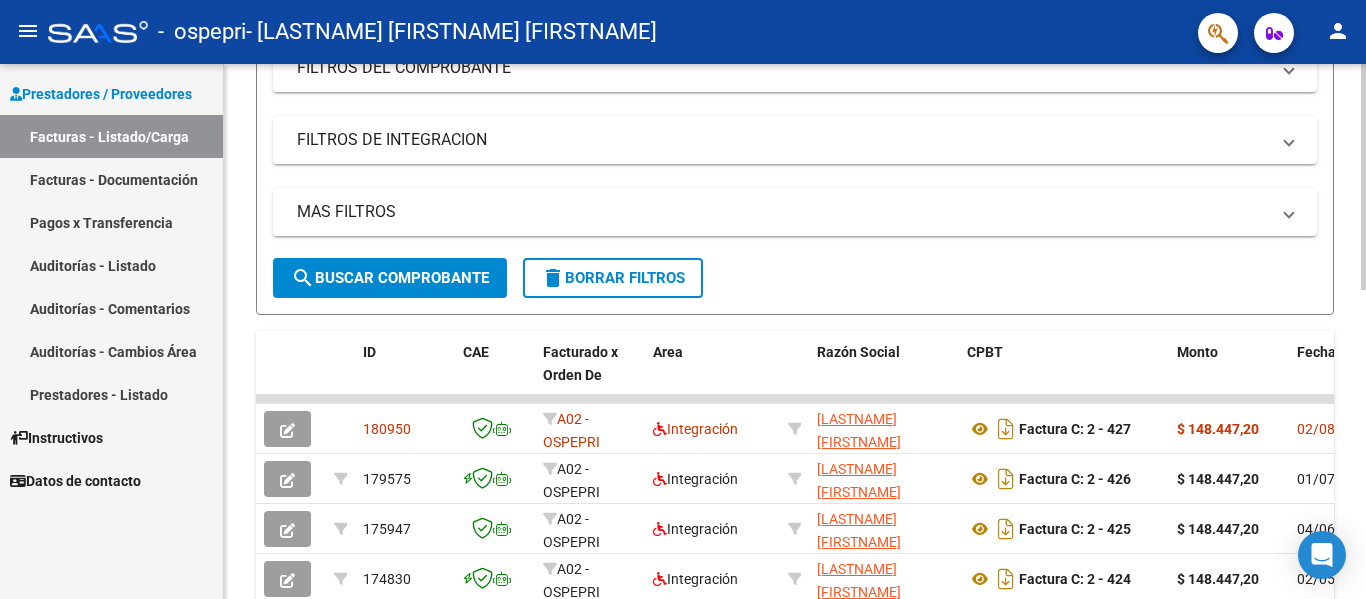 click 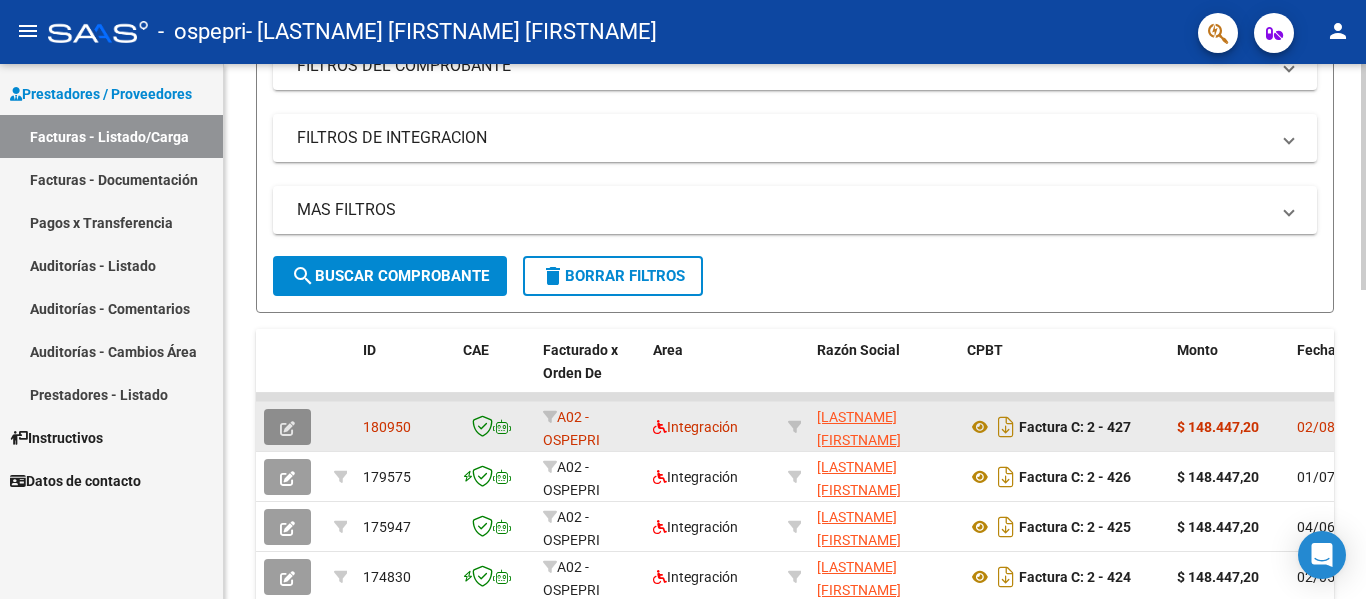 click 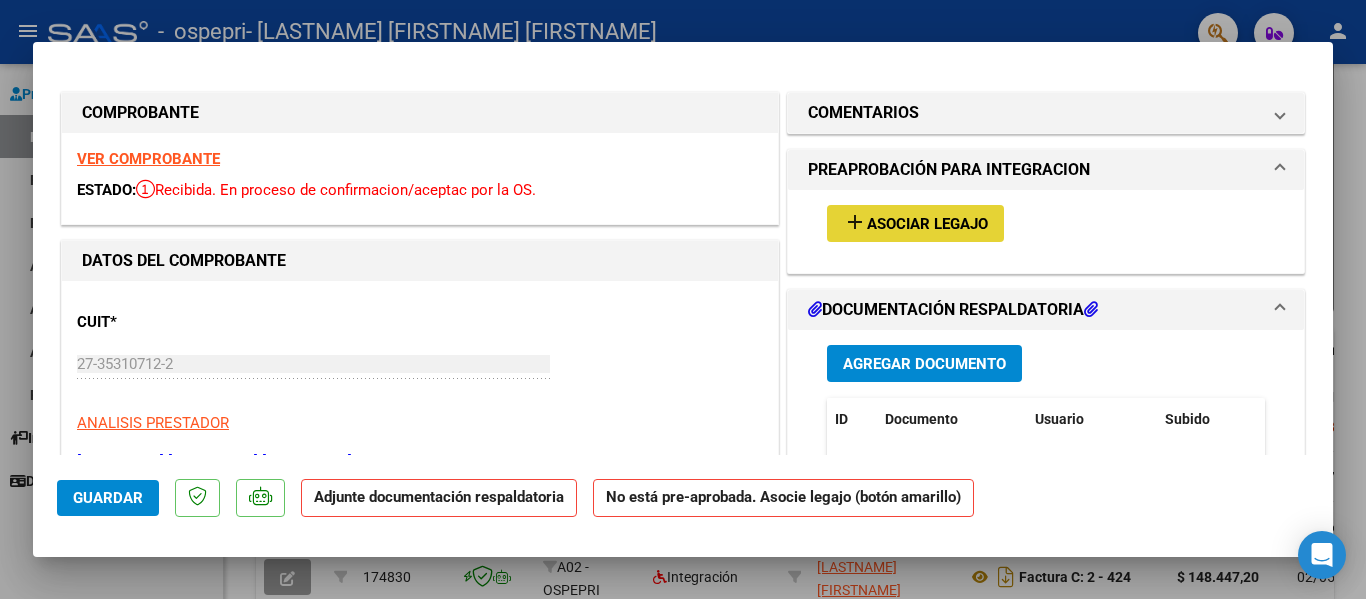 click on "Asociar Legajo" at bounding box center [927, 224] 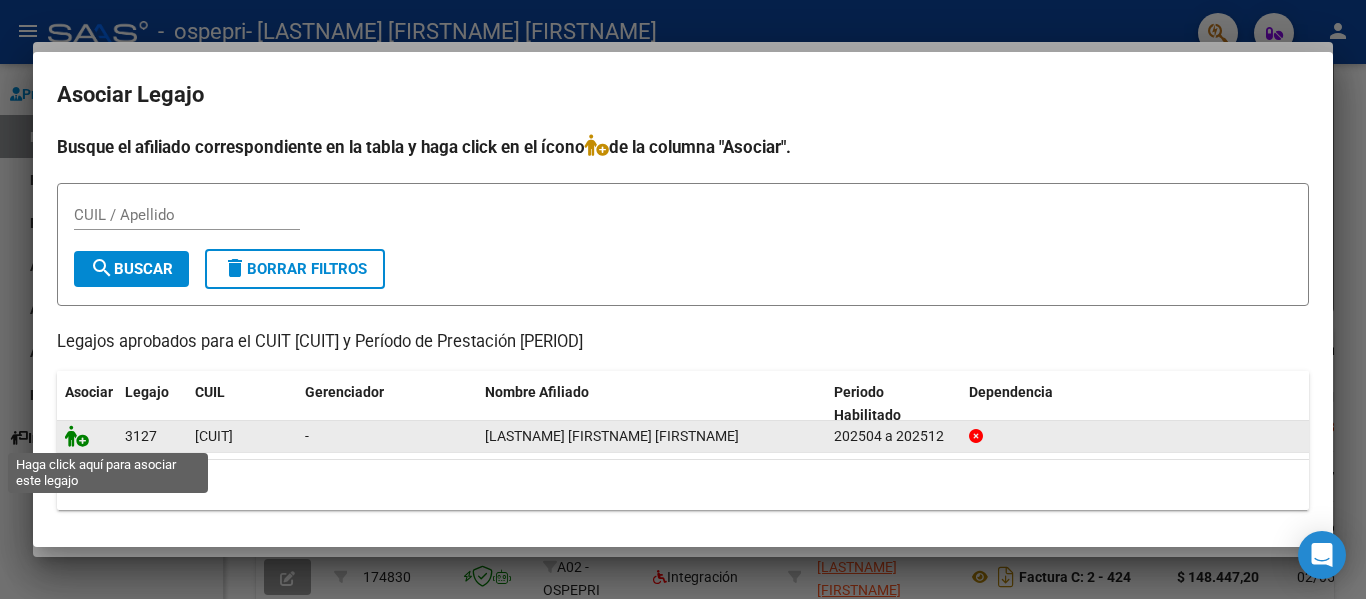 click 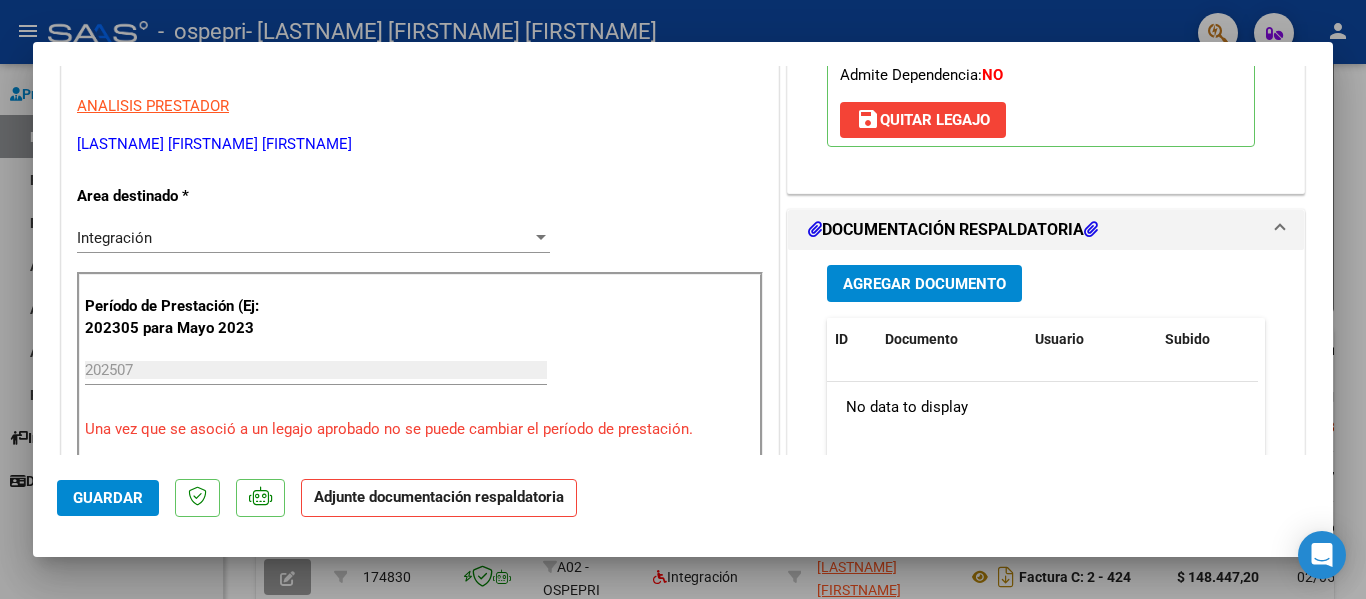 scroll, scrollTop: 321, scrollLeft: 0, axis: vertical 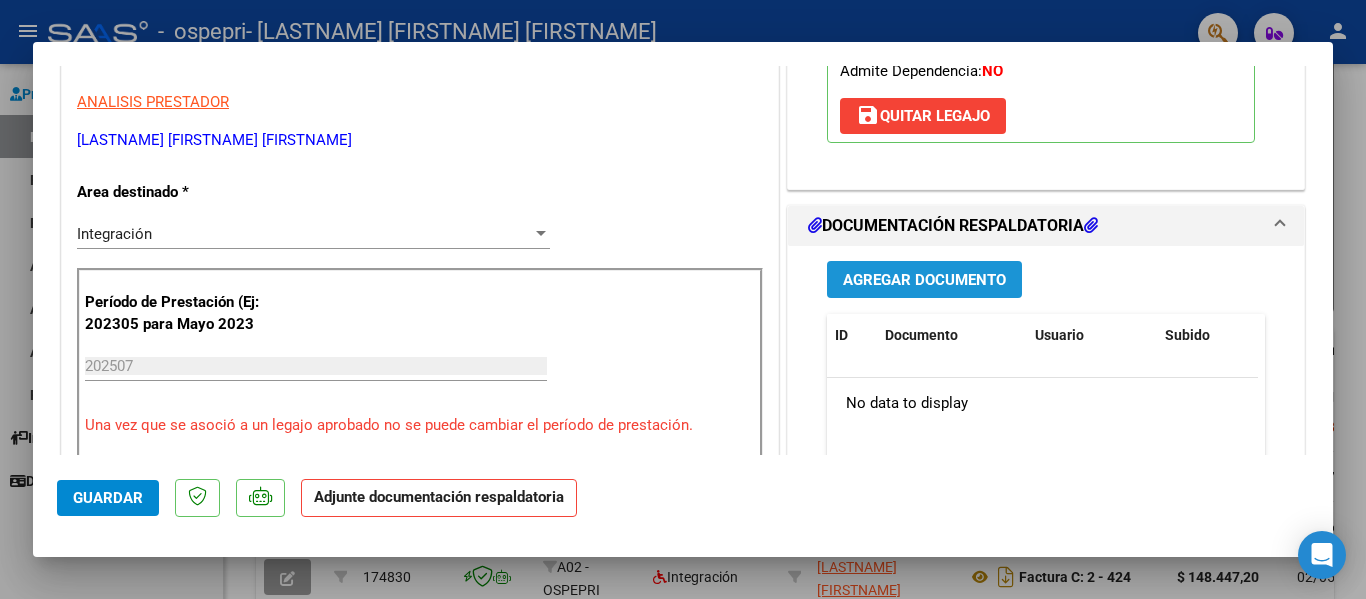click on "Agregar Documento" at bounding box center [924, 280] 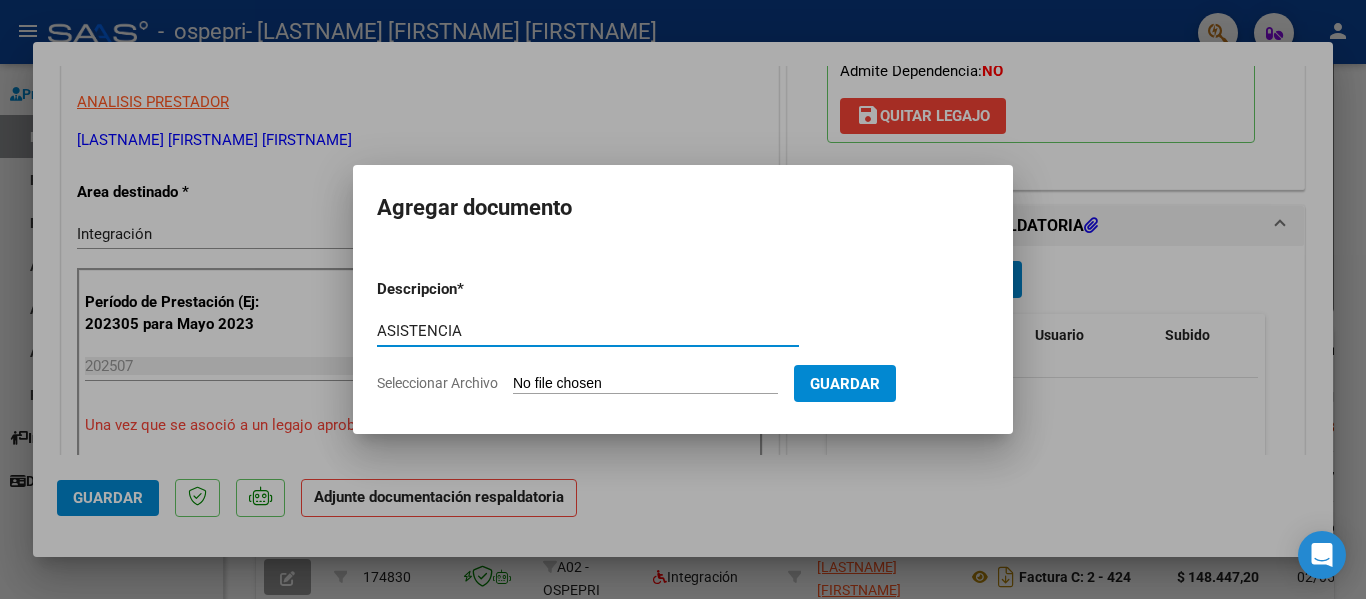 type on "ASISTENCIA" 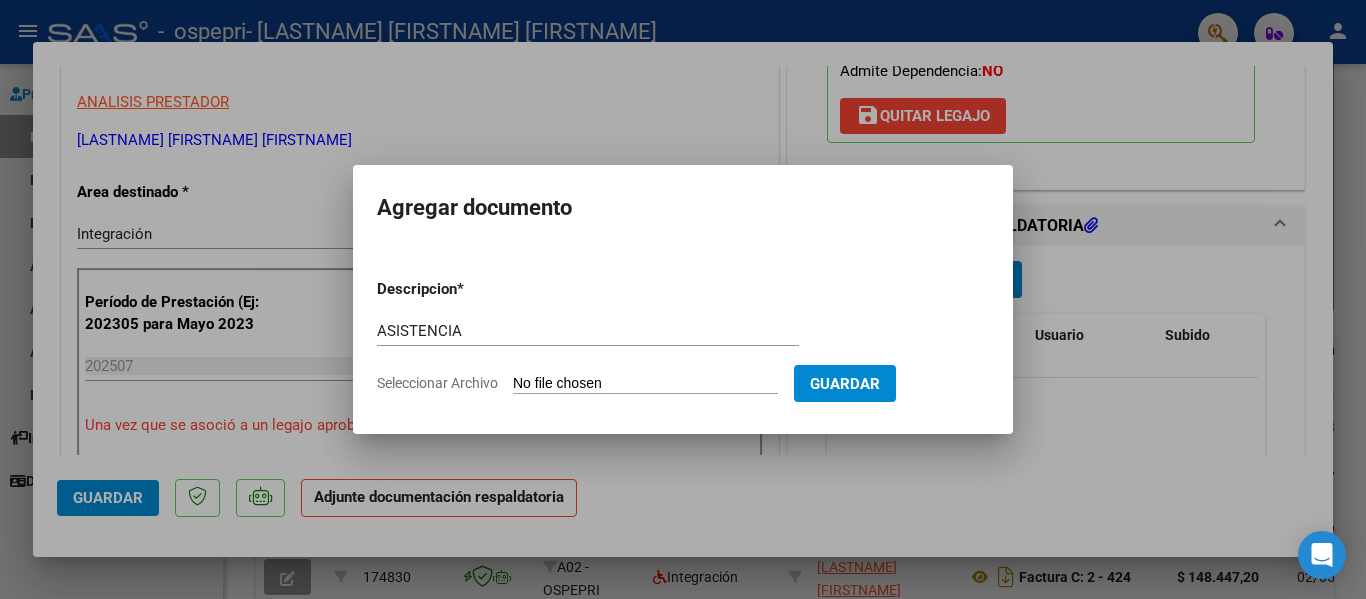 click on "Seleccionar Archivo" at bounding box center (645, 384) 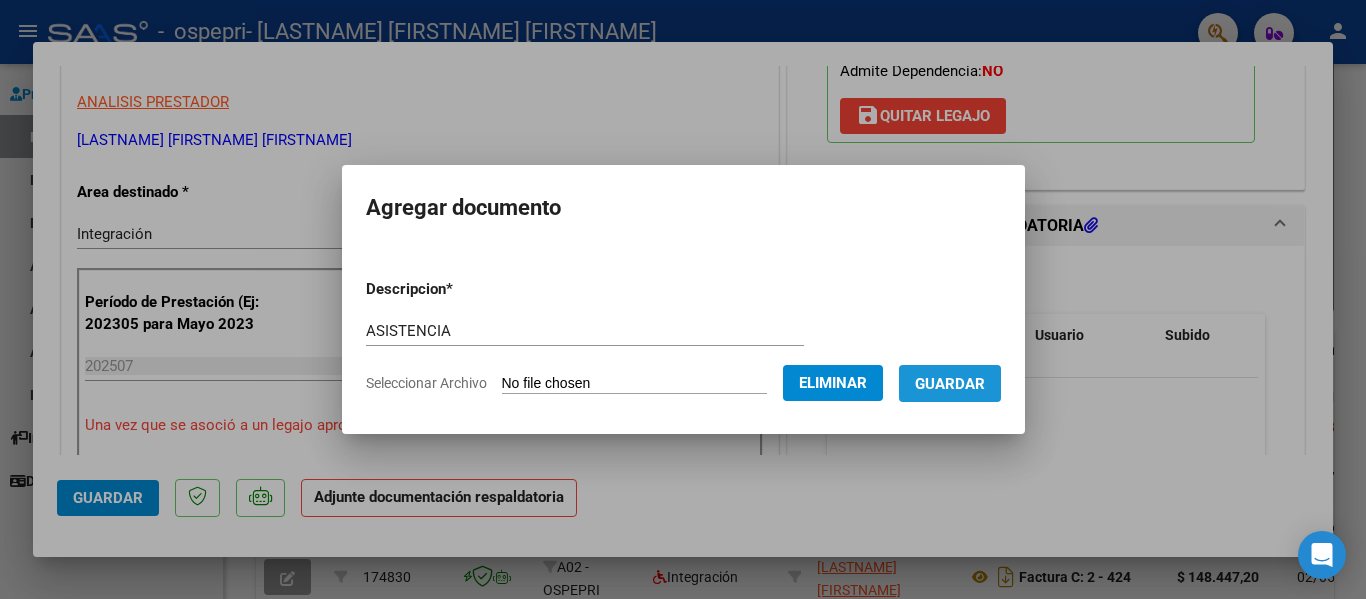 click on "Guardar" at bounding box center [950, 384] 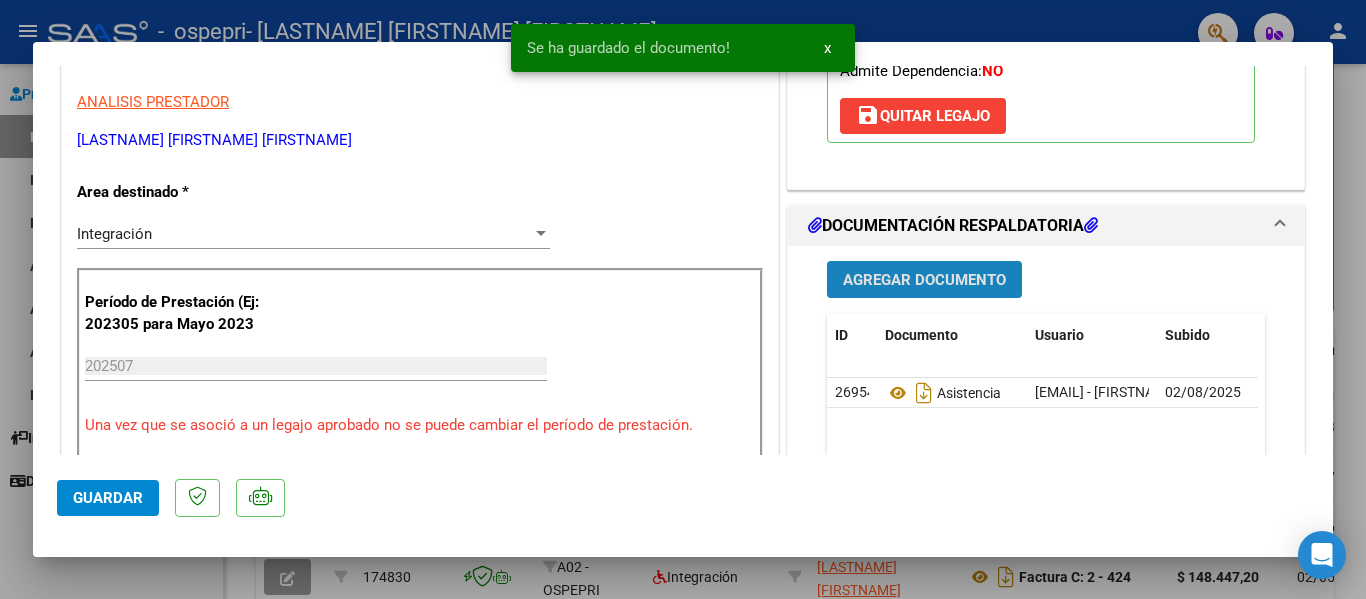 click on "Agregar Documento" at bounding box center [924, 280] 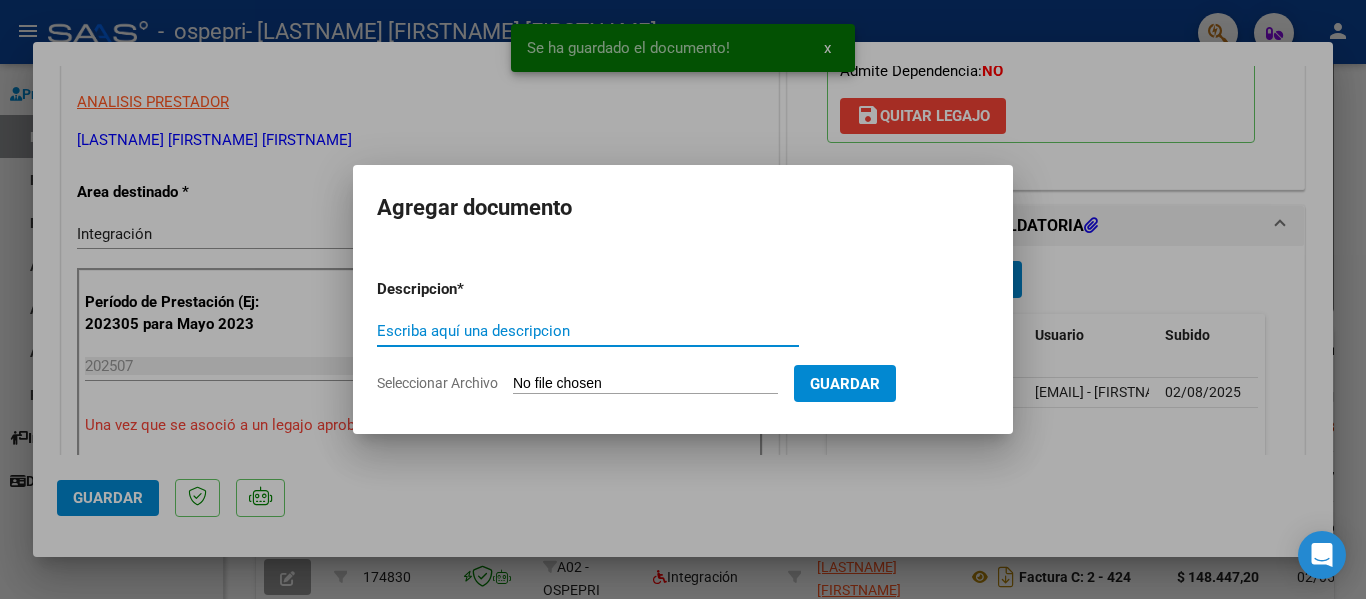 click on "Escriba aquí una descripcion" at bounding box center (588, 331) 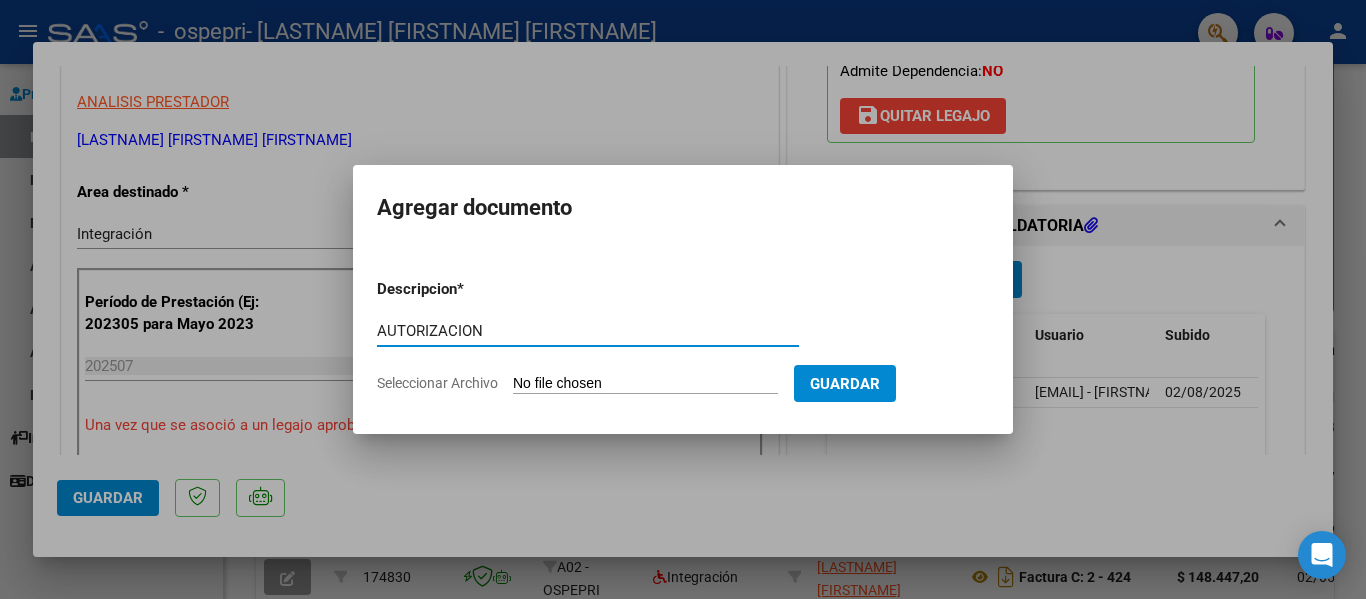 type on "AUTORIZACION" 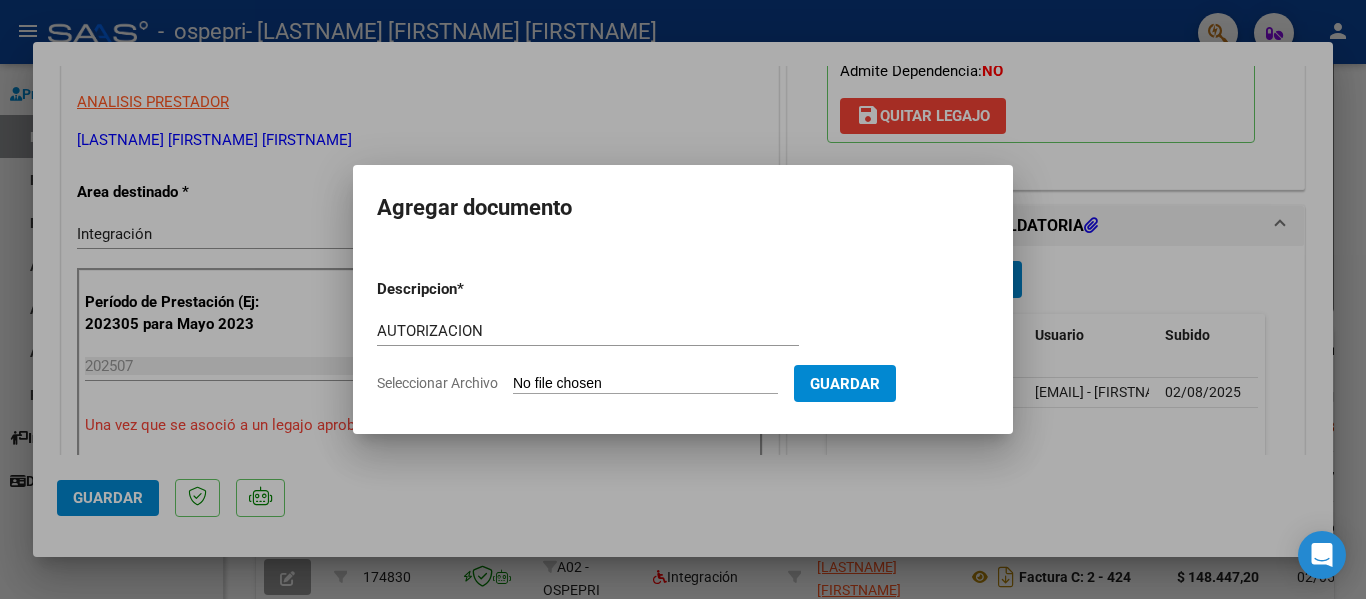 click on "Seleccionar Archivo" at bounding box center [645, 384] 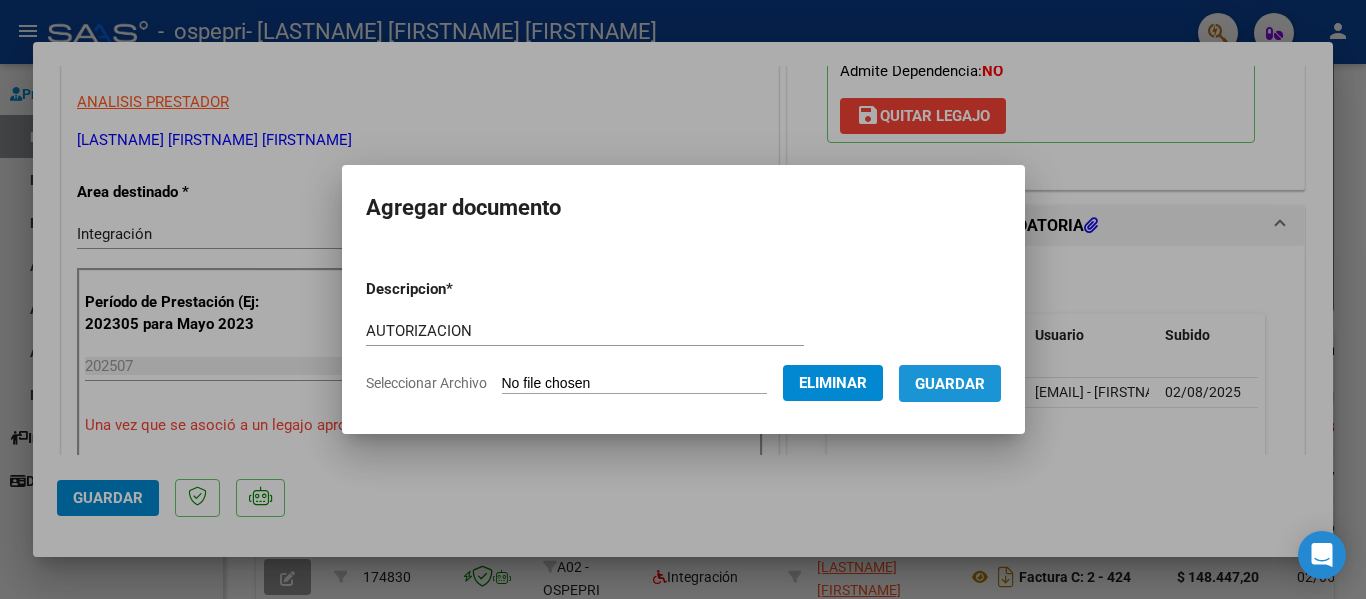 click on "Guardar" at bounding box center [950, 384] 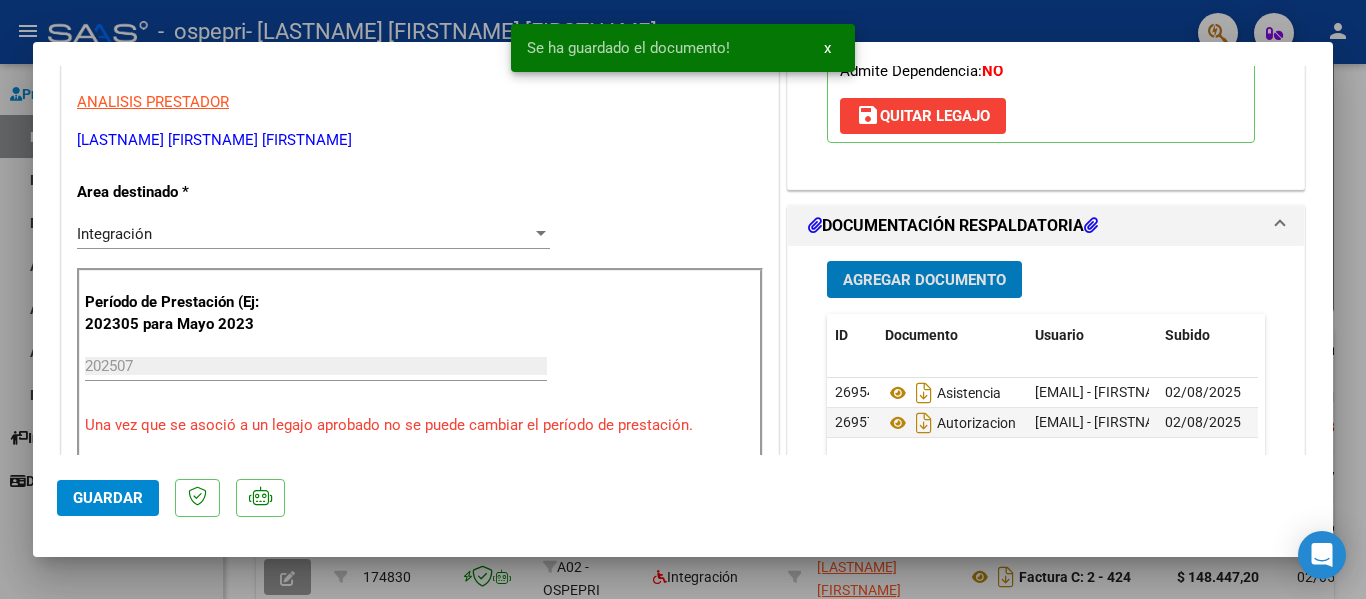 click on "Agregar Documento" at bounding box center [924, 280] 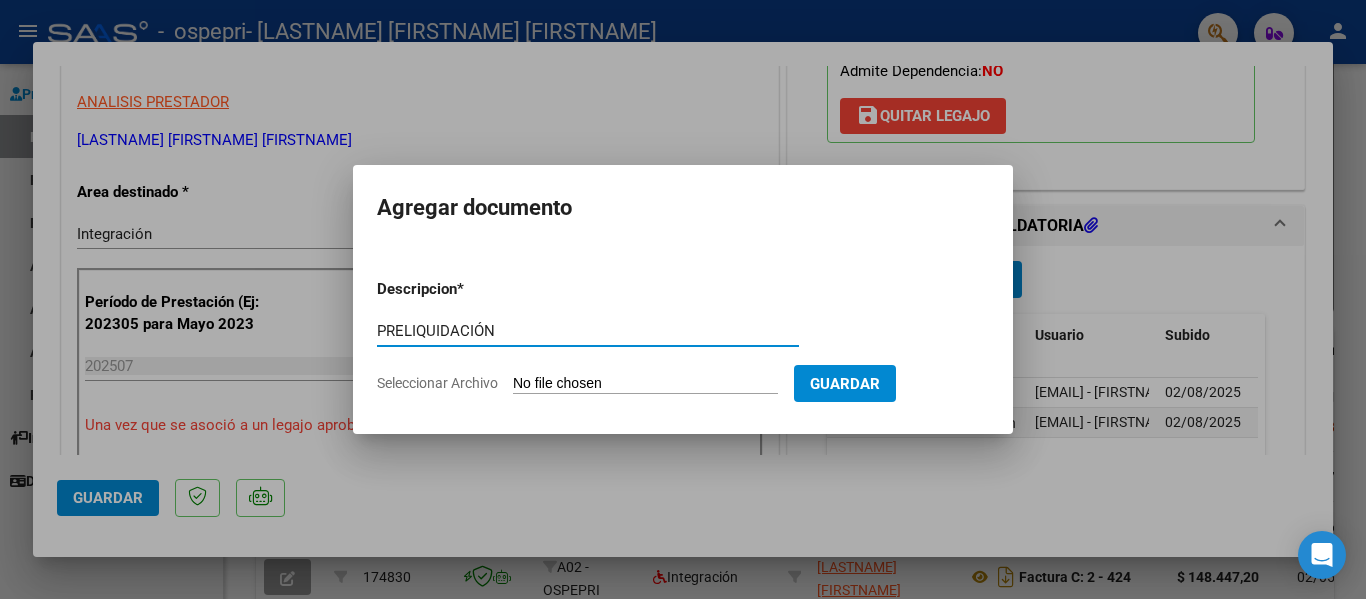 type on "PRELIQUIDACIÓN" 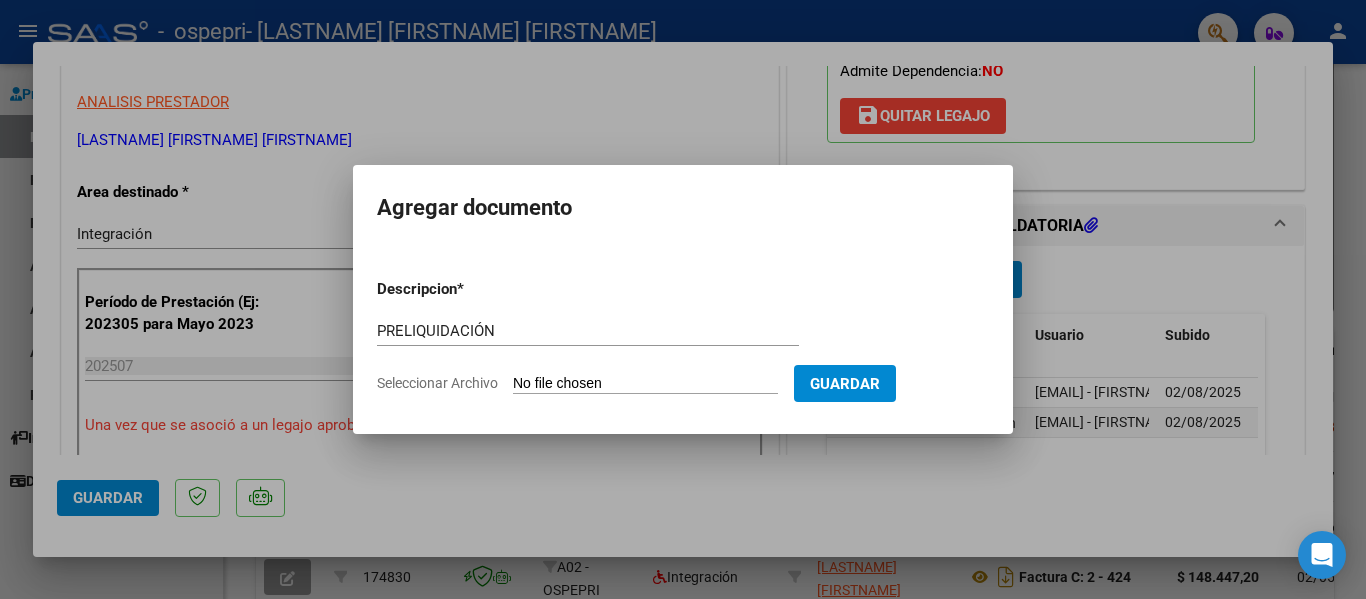 type on "C:\fakepath\Preliquidacion julio.pdf" 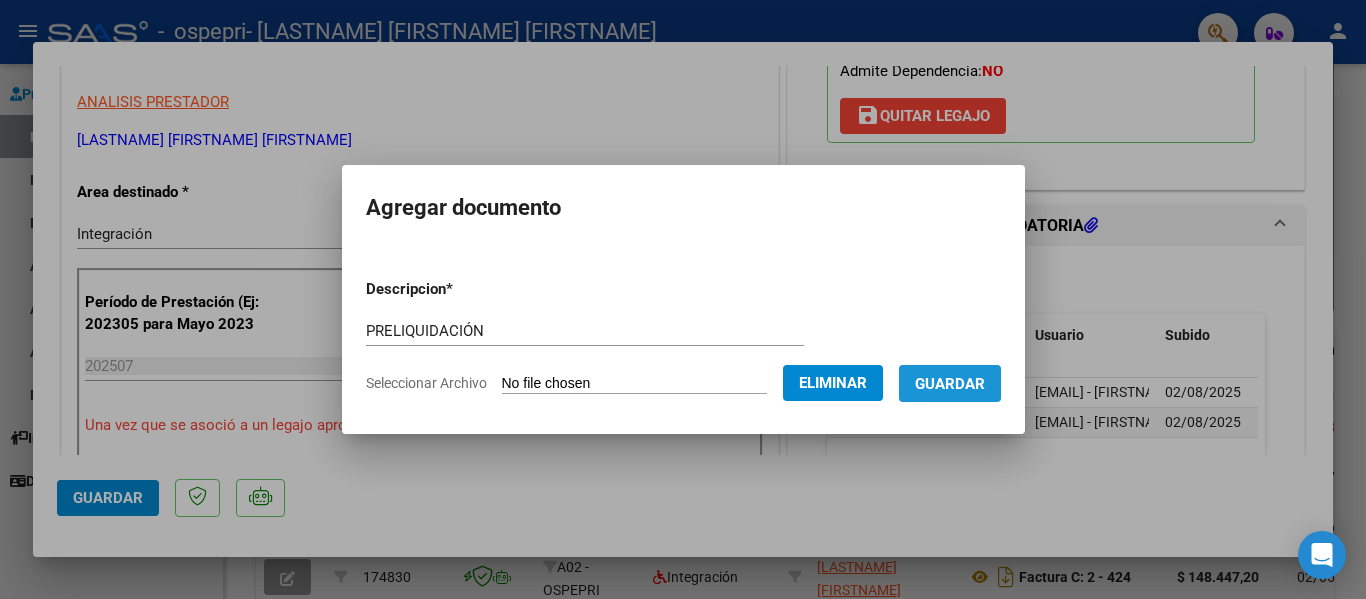 click on "Guardar" at bounding box center (950, 384) 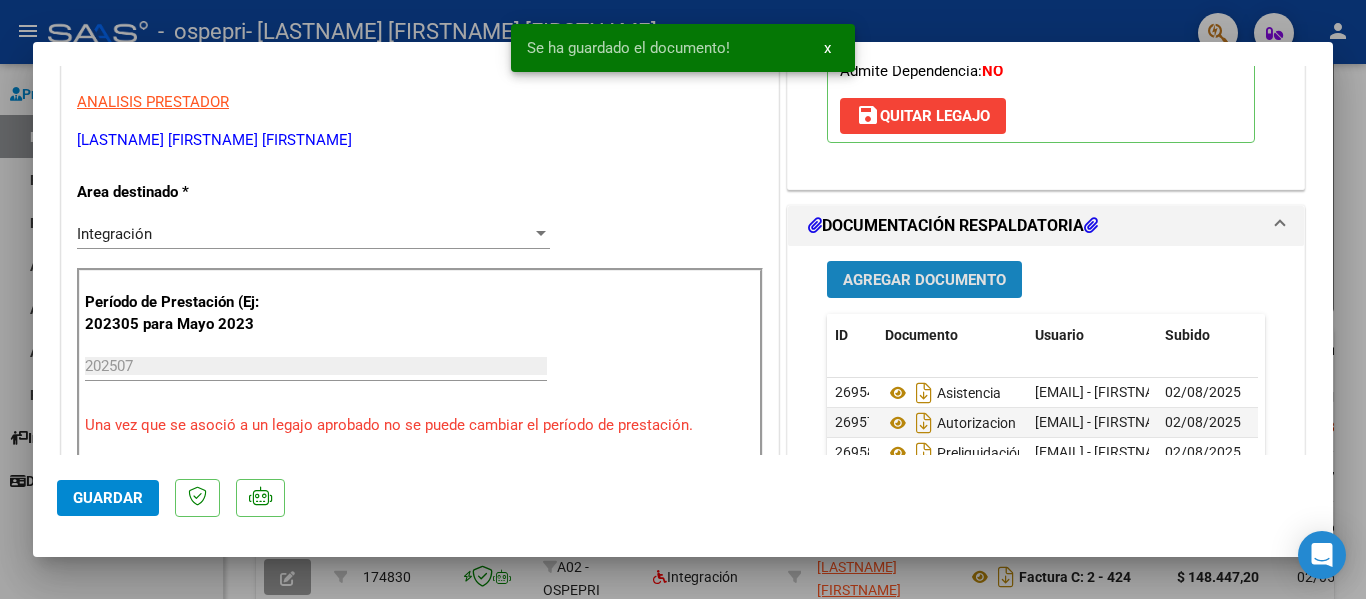 click on "Agregar Documento" at bounding box center (924, 280) 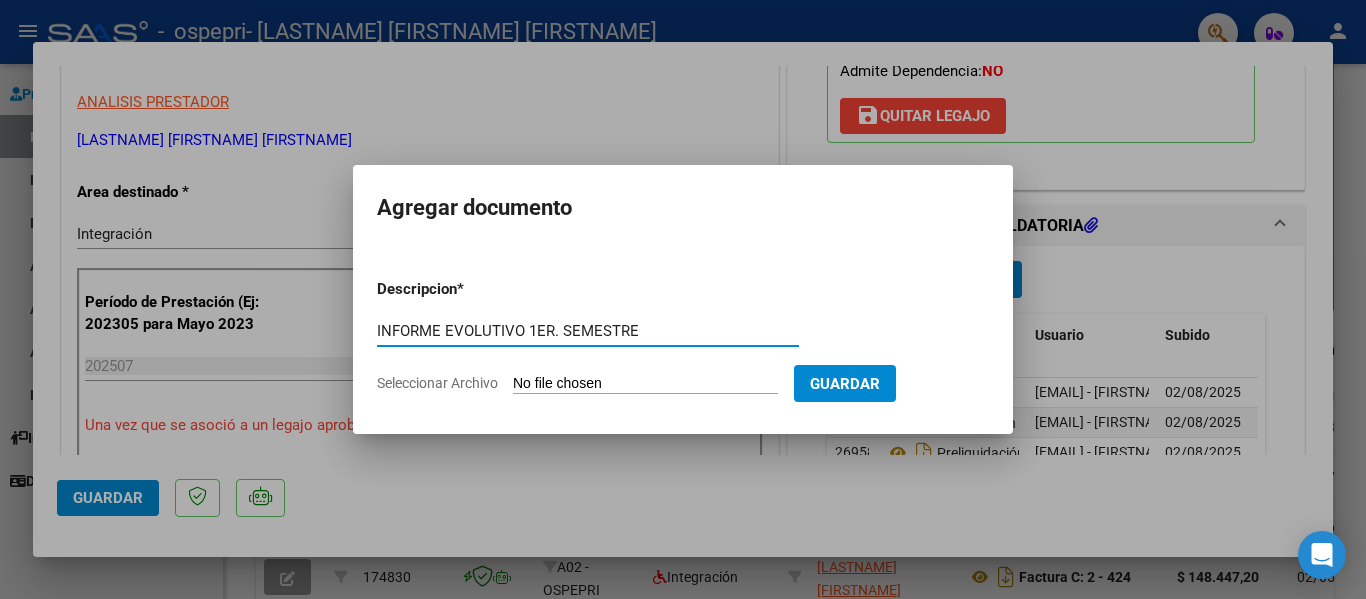 type on "INFORME EVOLUTIVO 1ER. SEMESTRE" 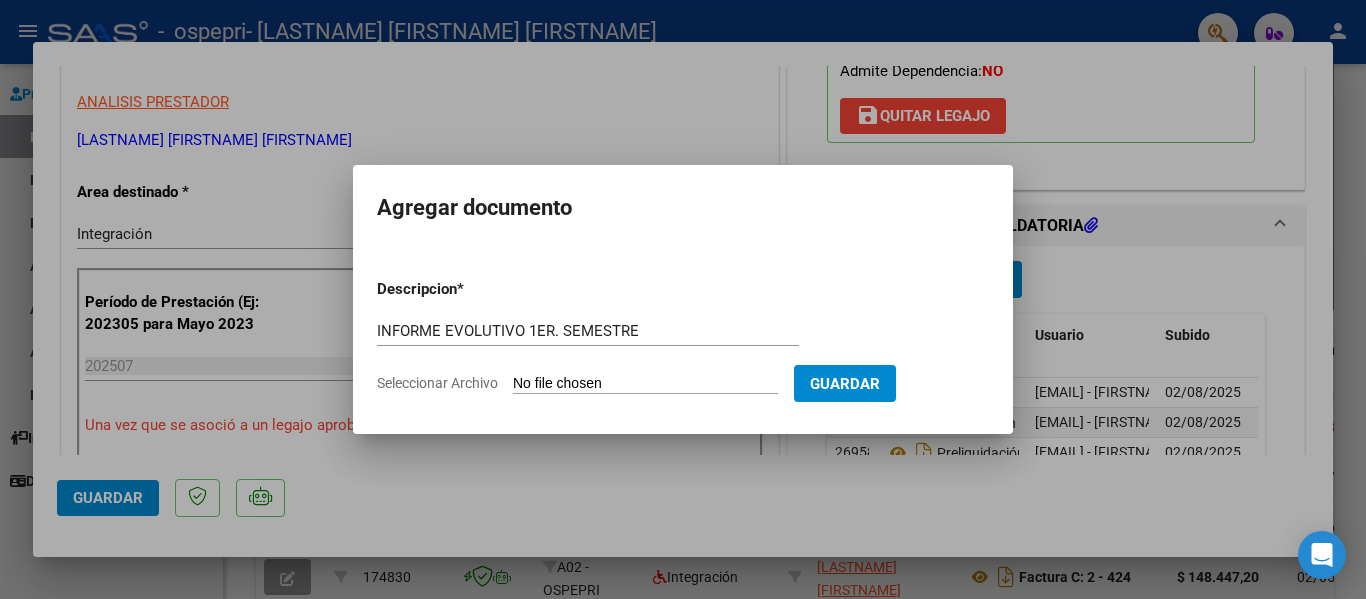 click on "Seleccionar Archivo" at bounding box center (645, 384) 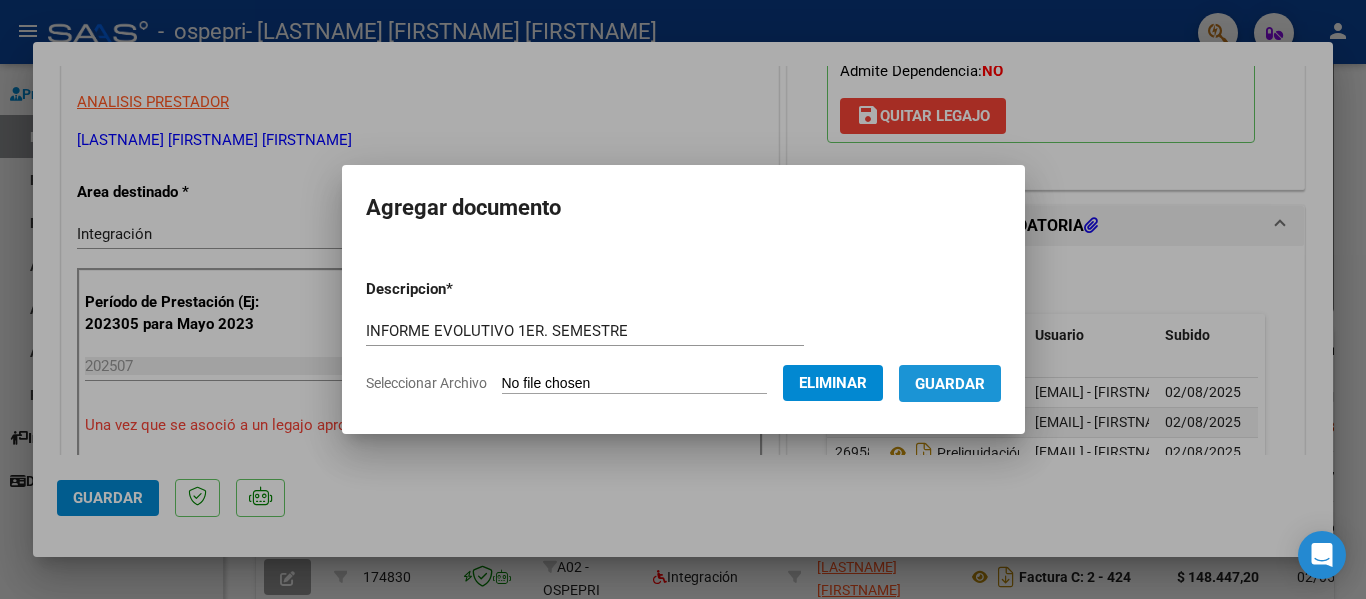 click on "Guardar" at bounding box center [950, 384] 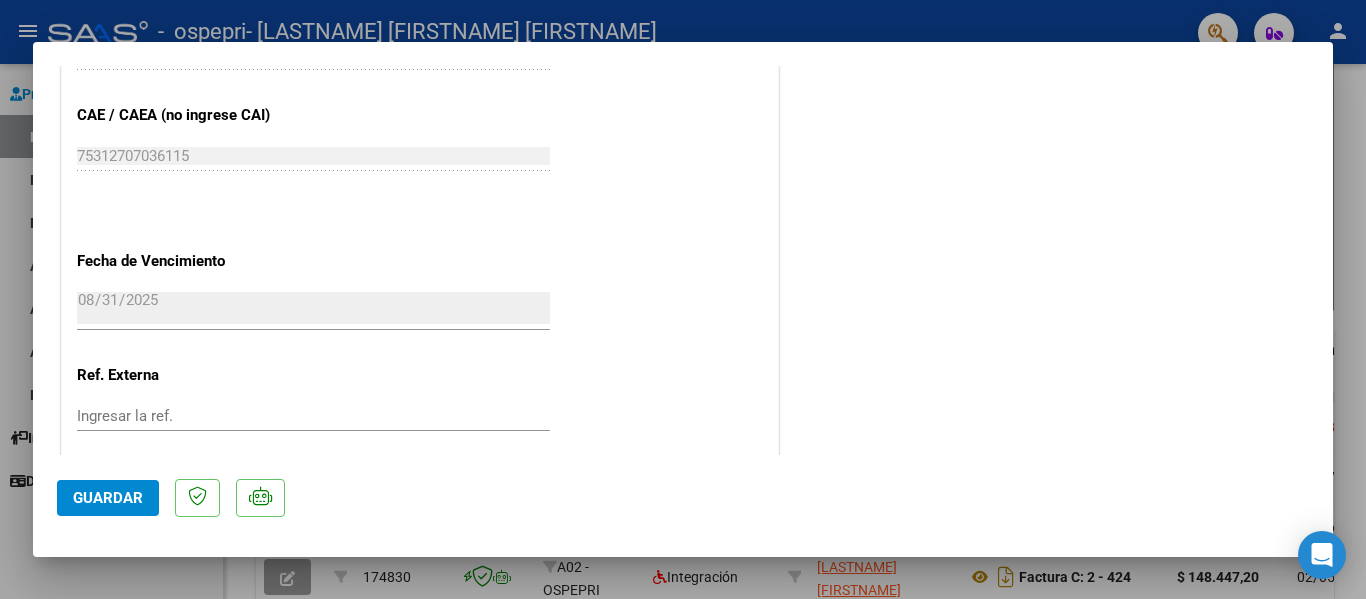scroll, scrollTop: 1327, scrollLeft: 0, axis: vertical 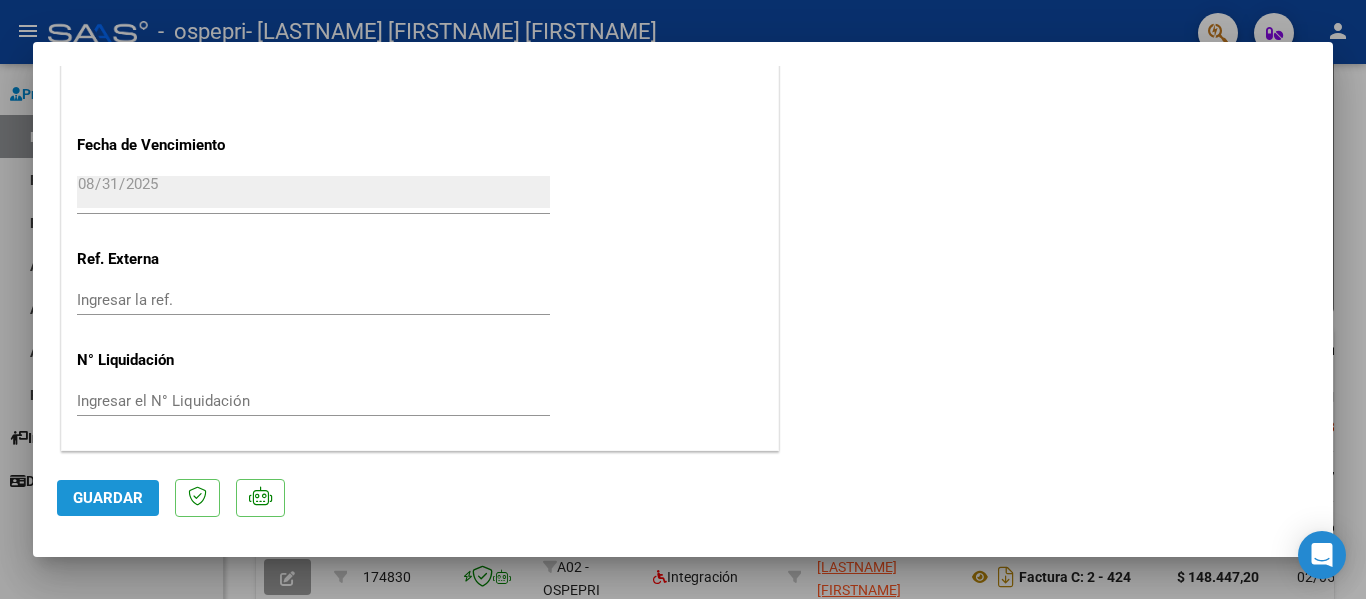 click on "Guardar" 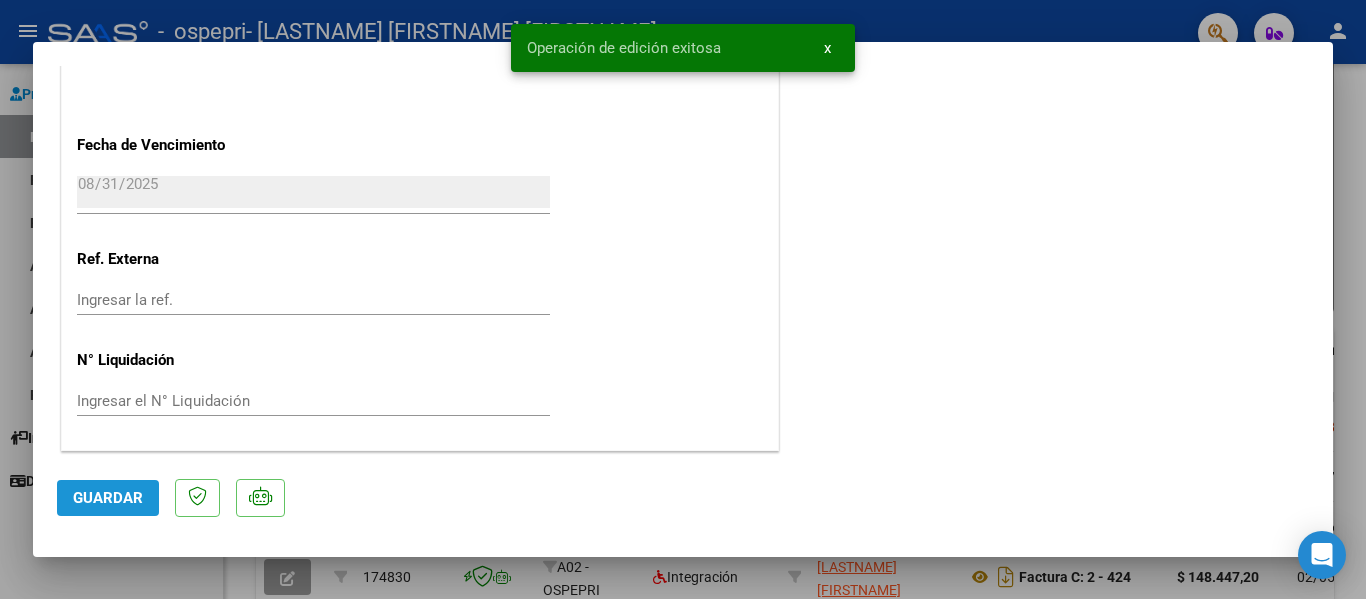 click on "Guardar" 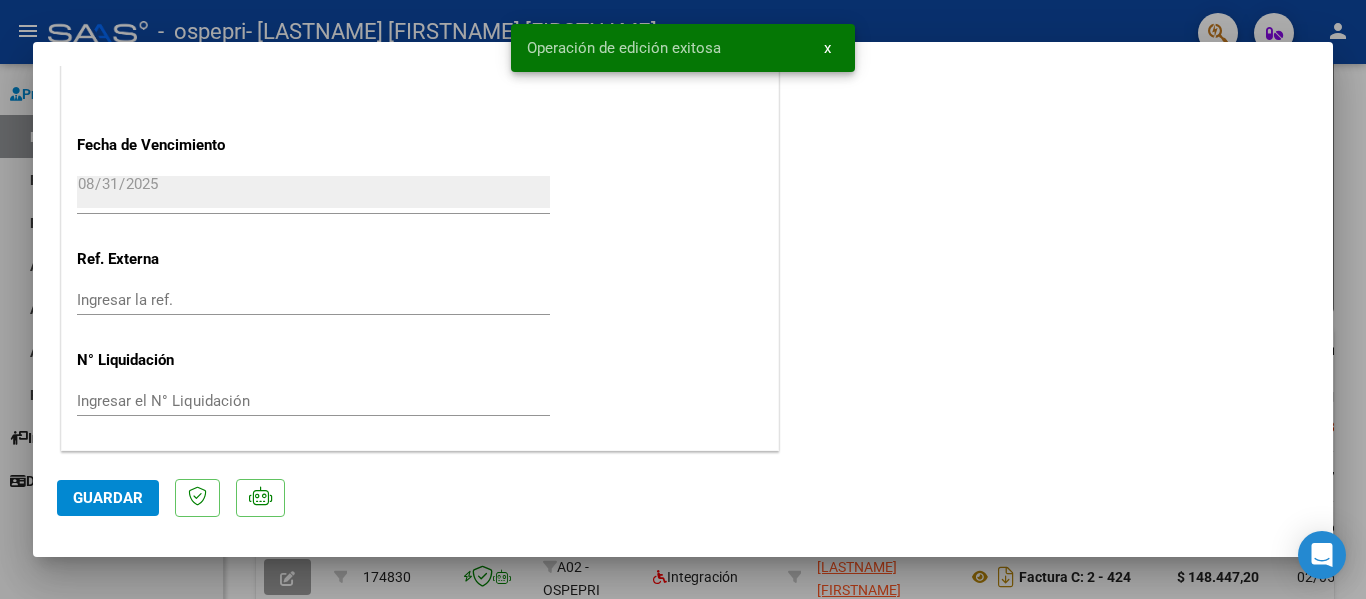 click on "Guardar" 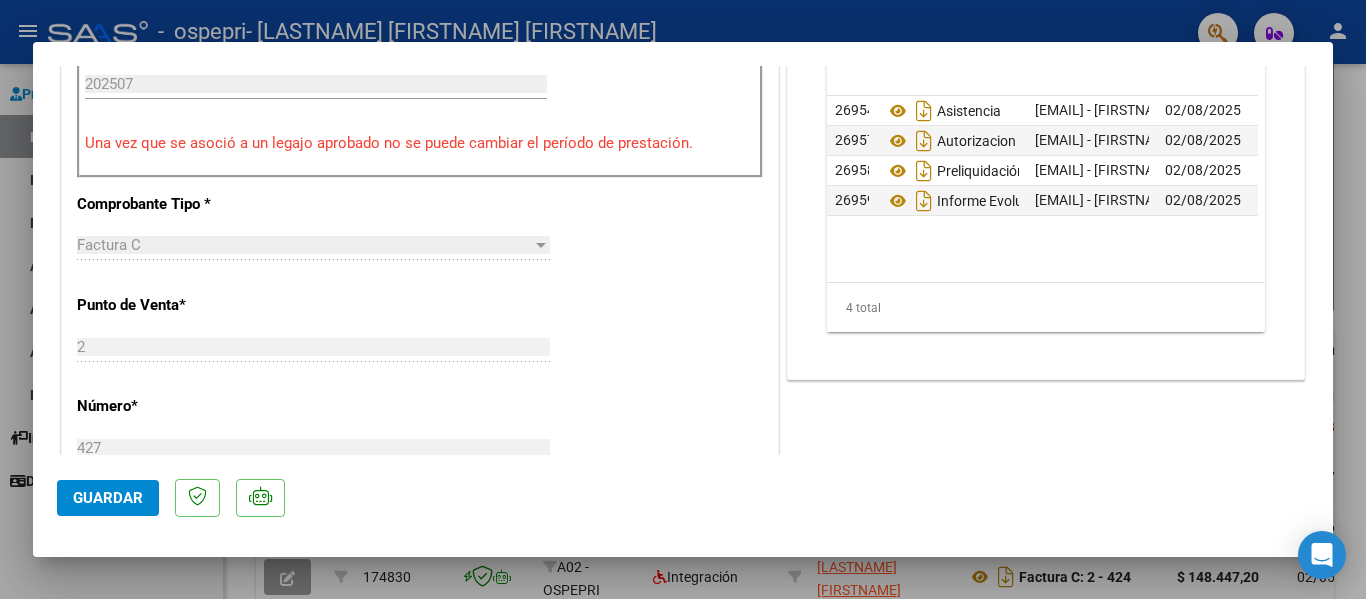 scroll, scrollTop: 623, scrollLeft: 0, axis: vertical 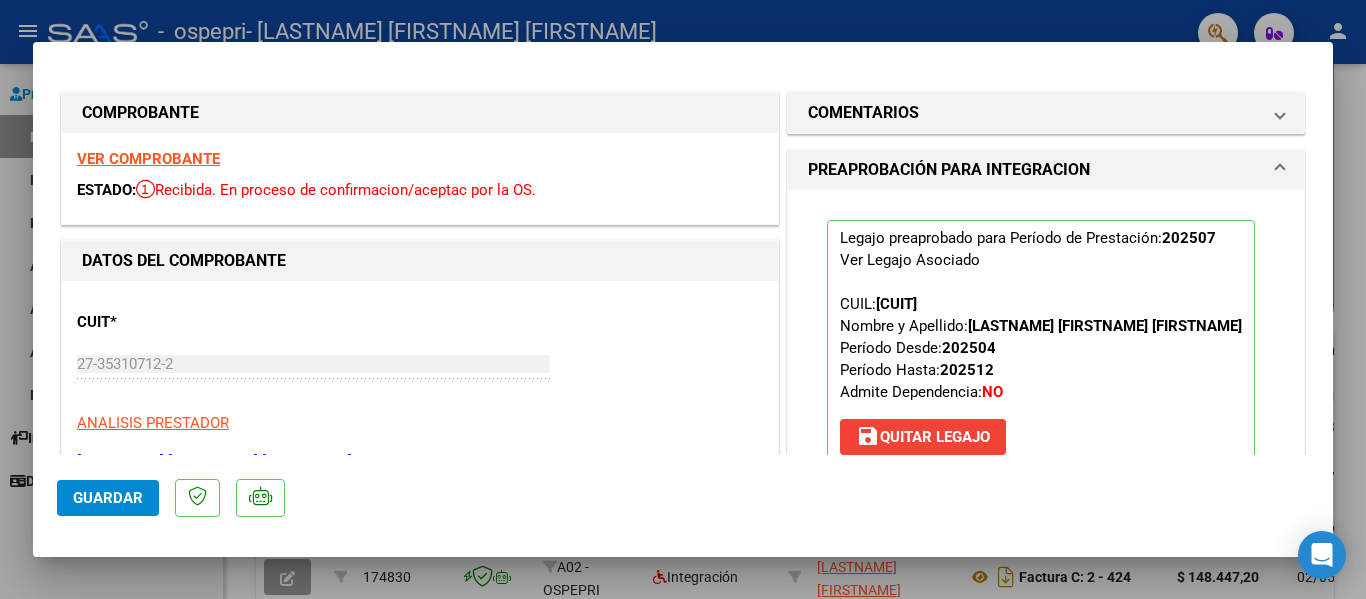 click at bounding box center [683, 299] 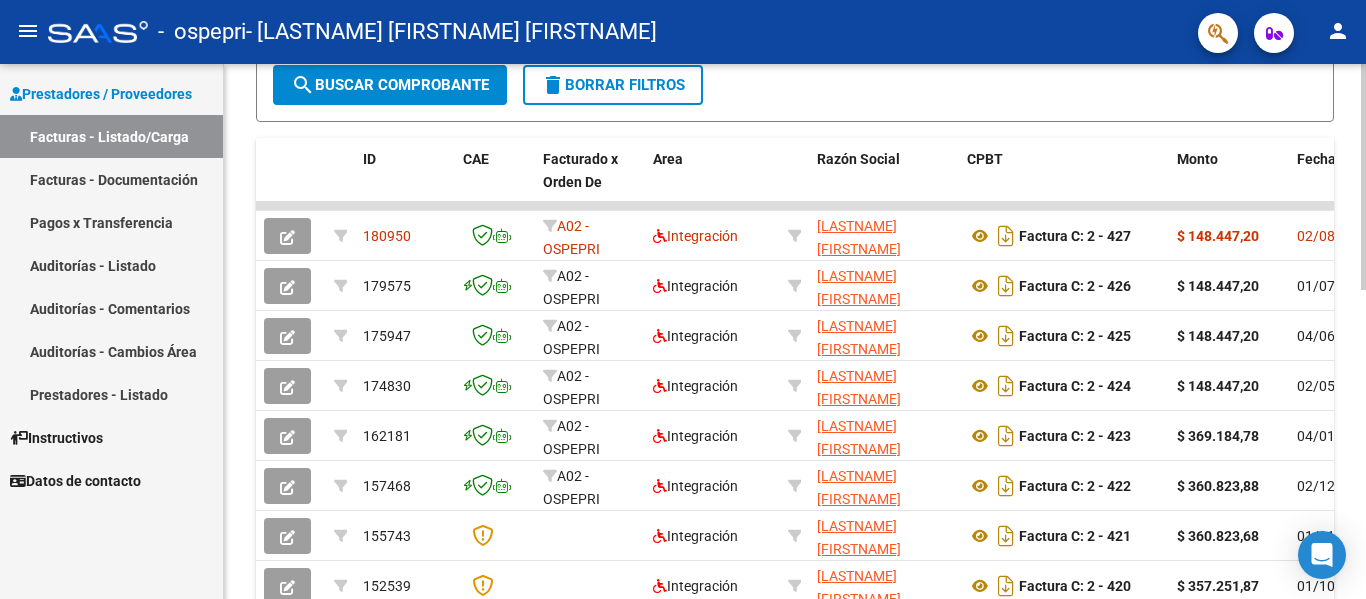 scroll, scrollTop: 475, scrollLeft: 0, axis: vertical 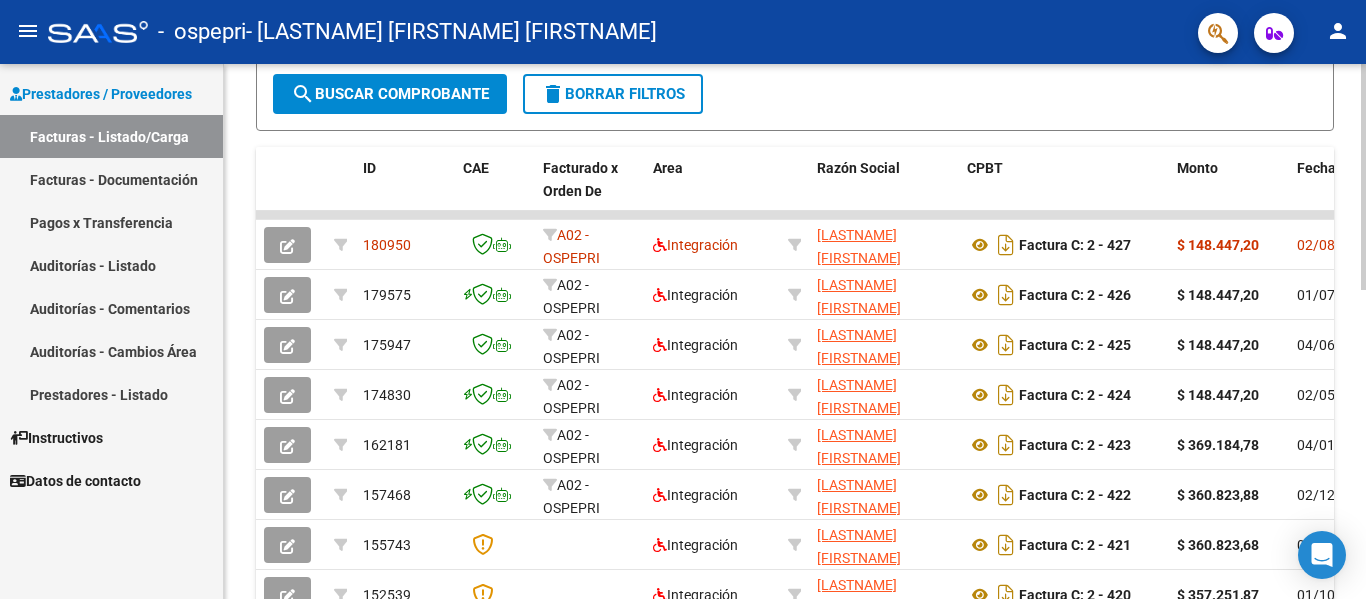 click 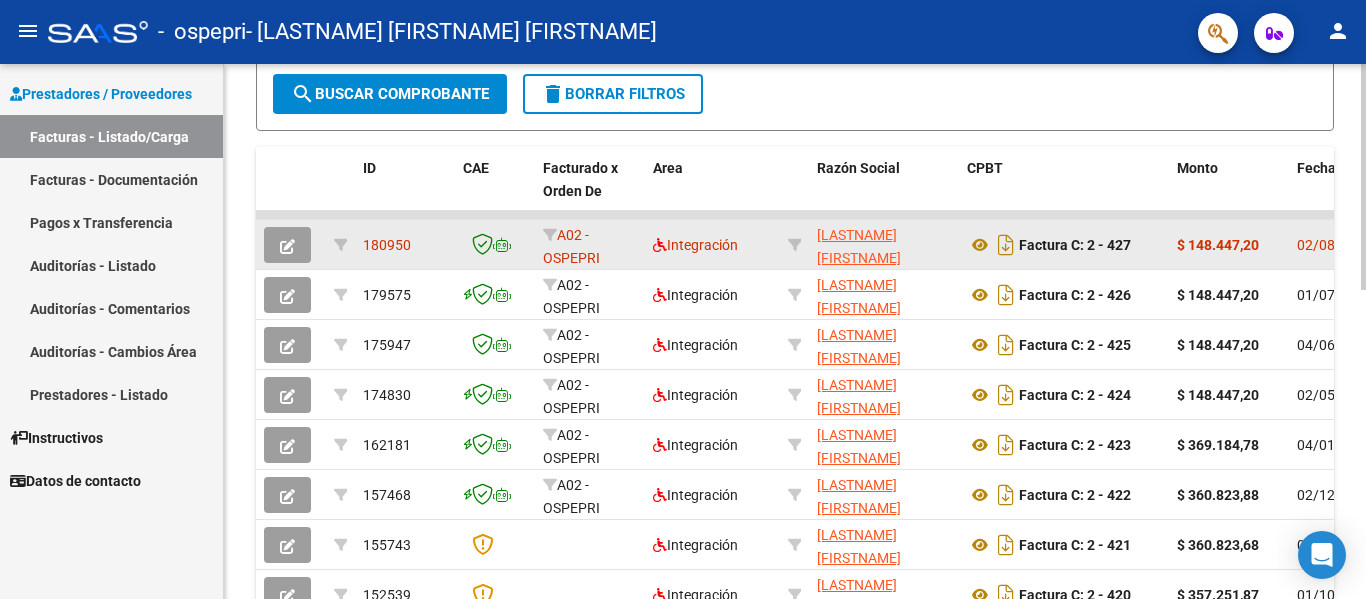 click on "Integración" 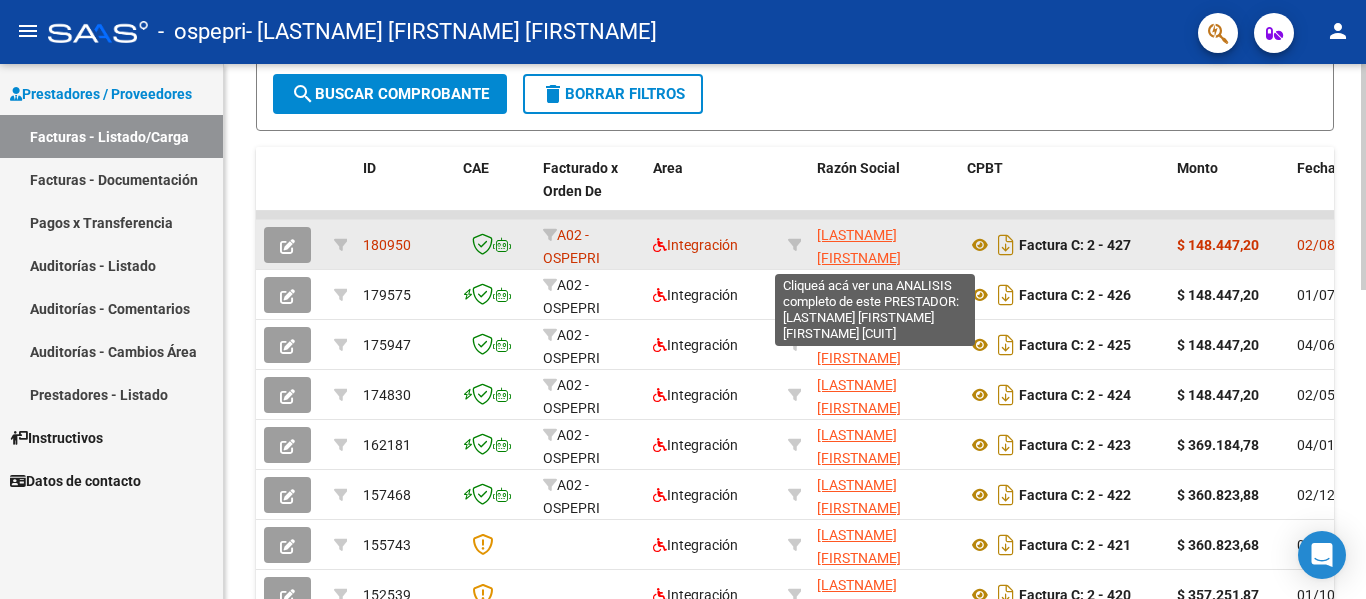 click on "[LAST] [FIRST] [MIDDLE]" 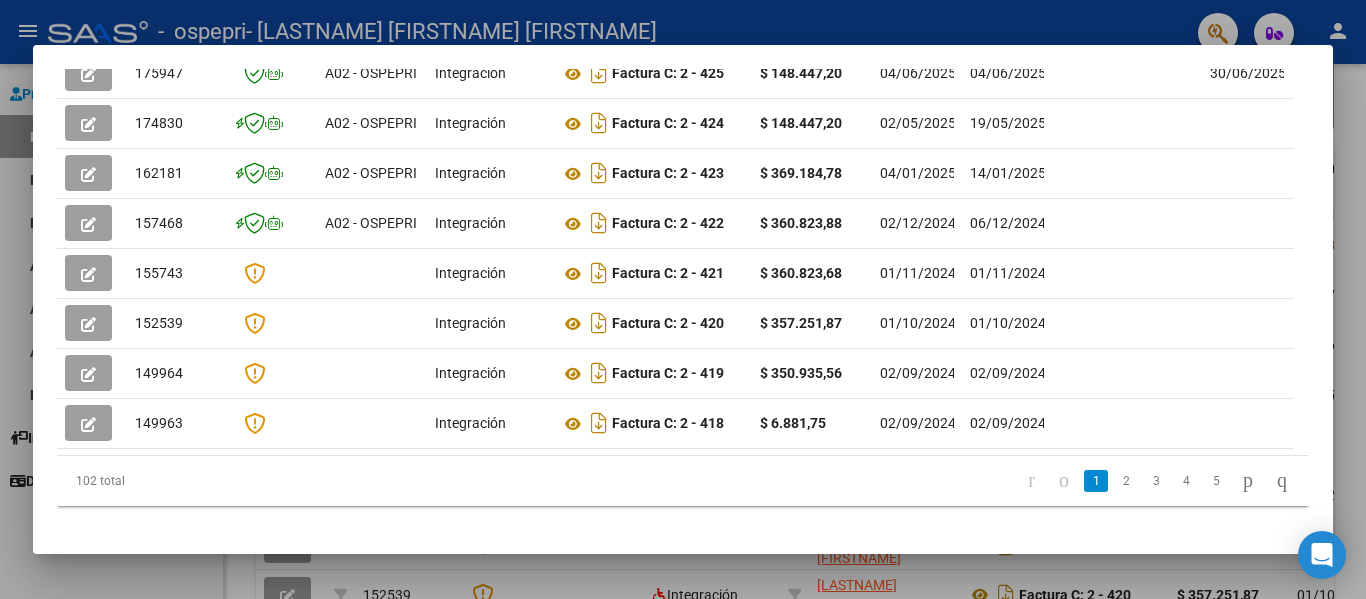 scroll, scrollTop: 708, scrollLeft: 0, axis: vertical 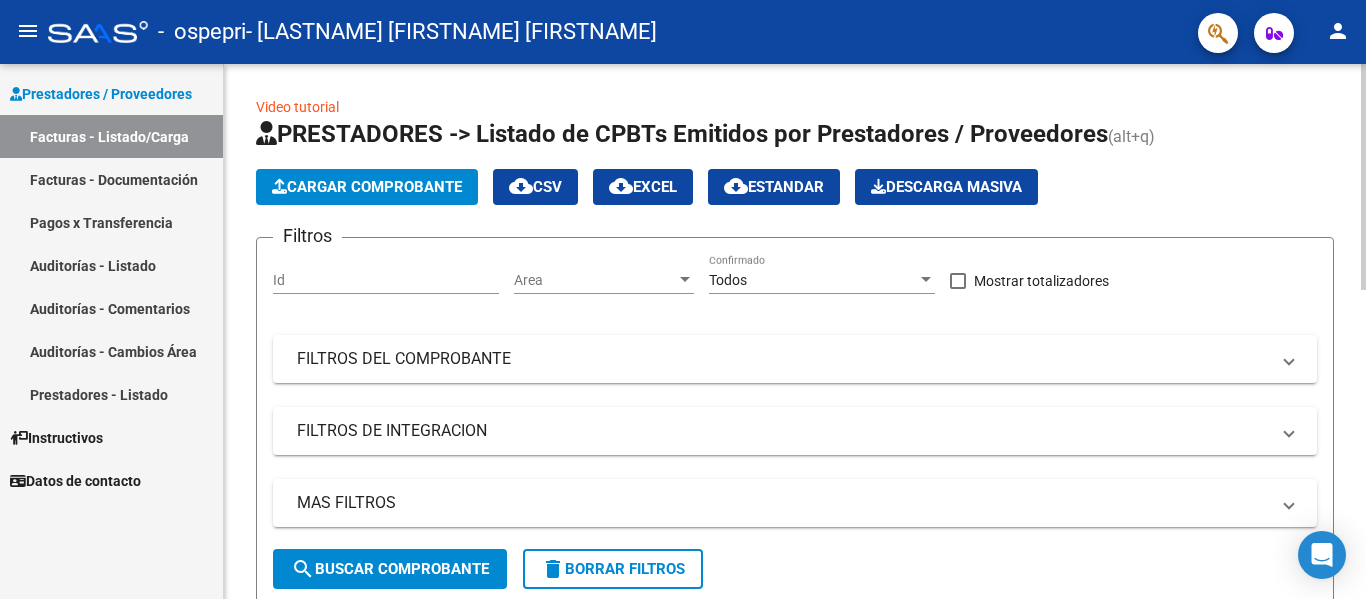 click 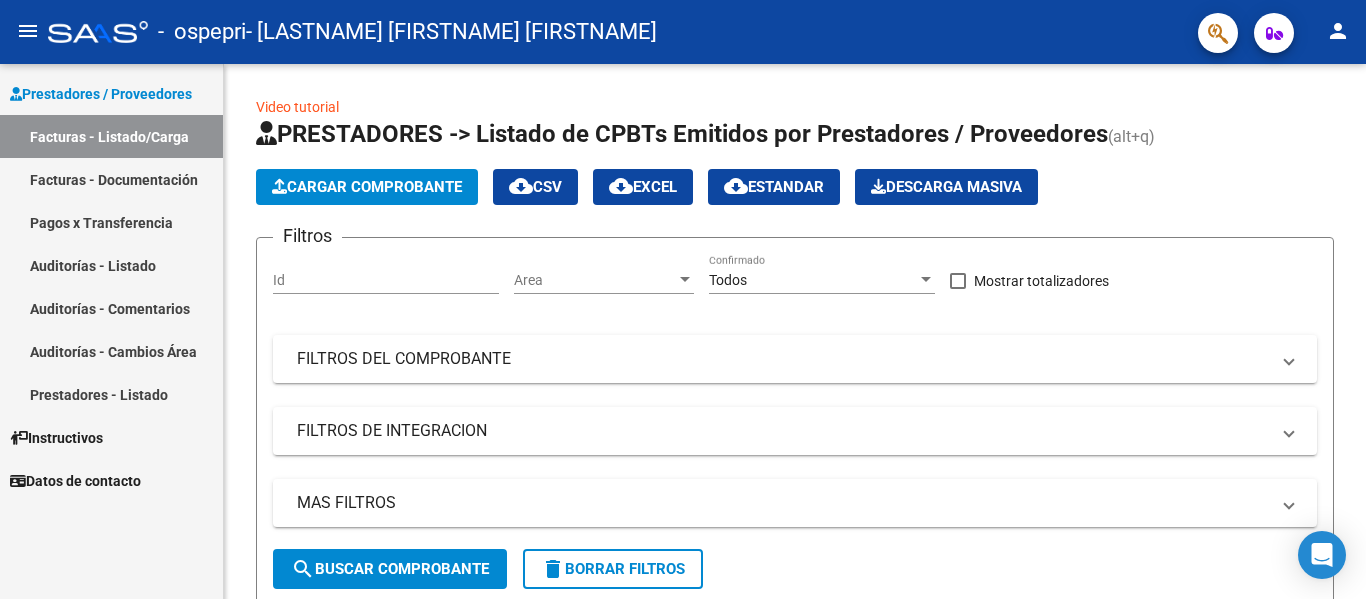 click on "menu -   ospepri   - GUERRA ADRIANA GABRIELA person" 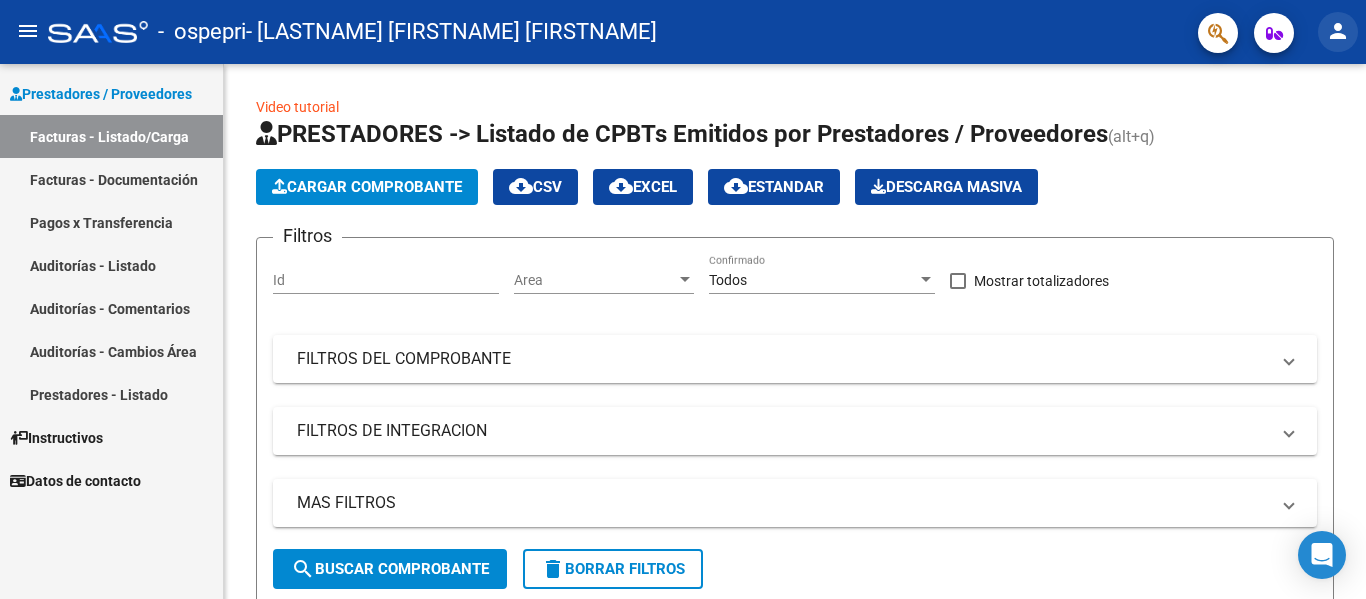 click on "person" 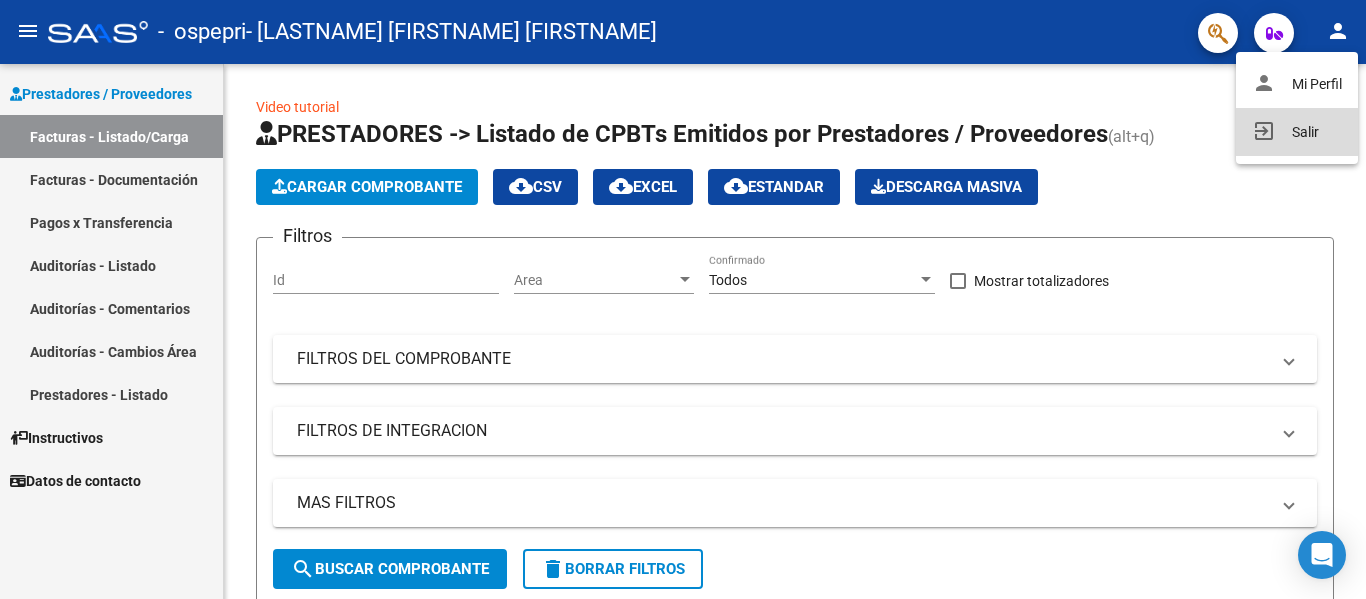 click on "exit_to_app  Salir" at bounding box center (1297, 132) 